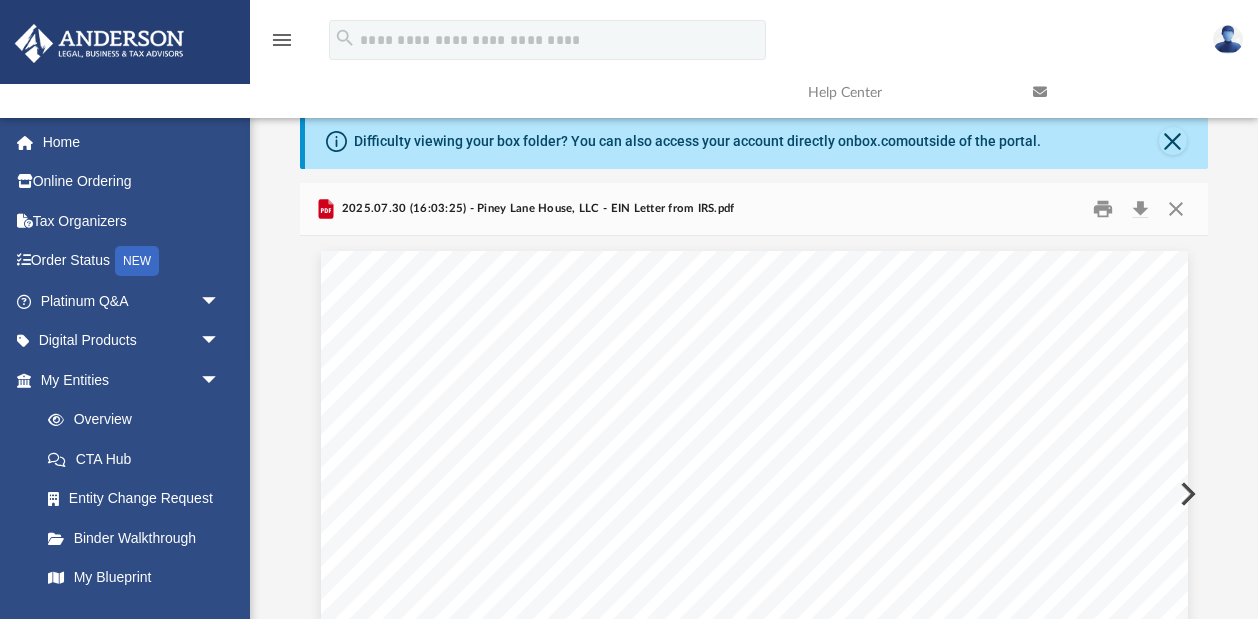 scroll, scrollTop: 0, scrollLeft: 0, axis: both 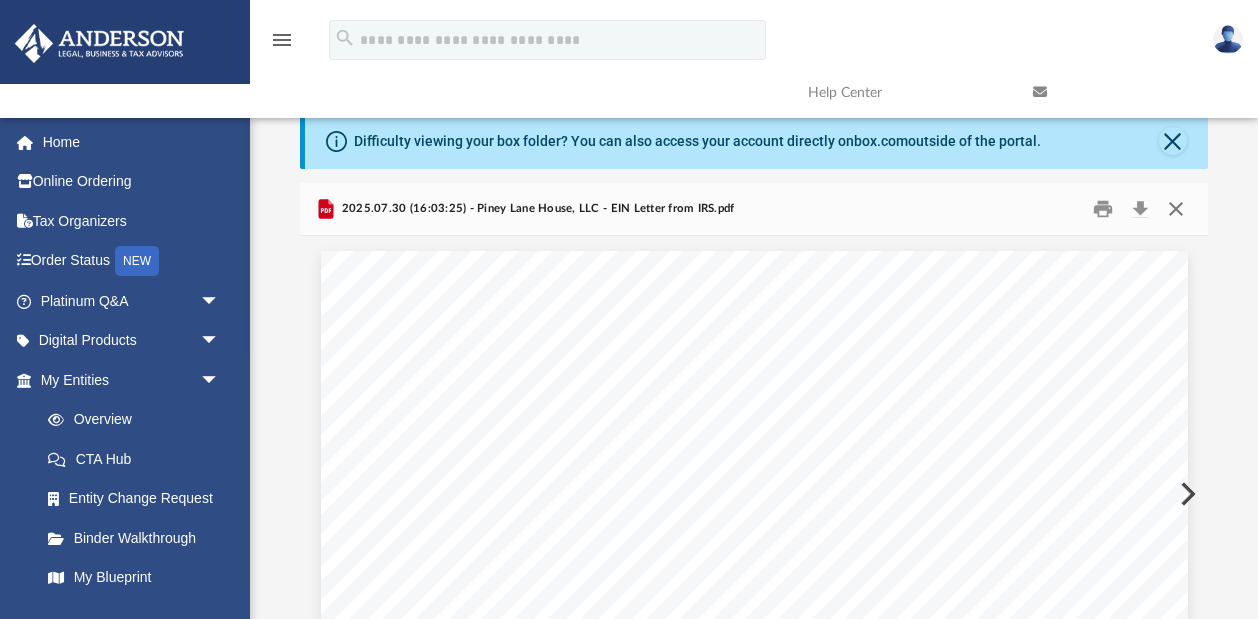 click at bounding box center [1176, 209] 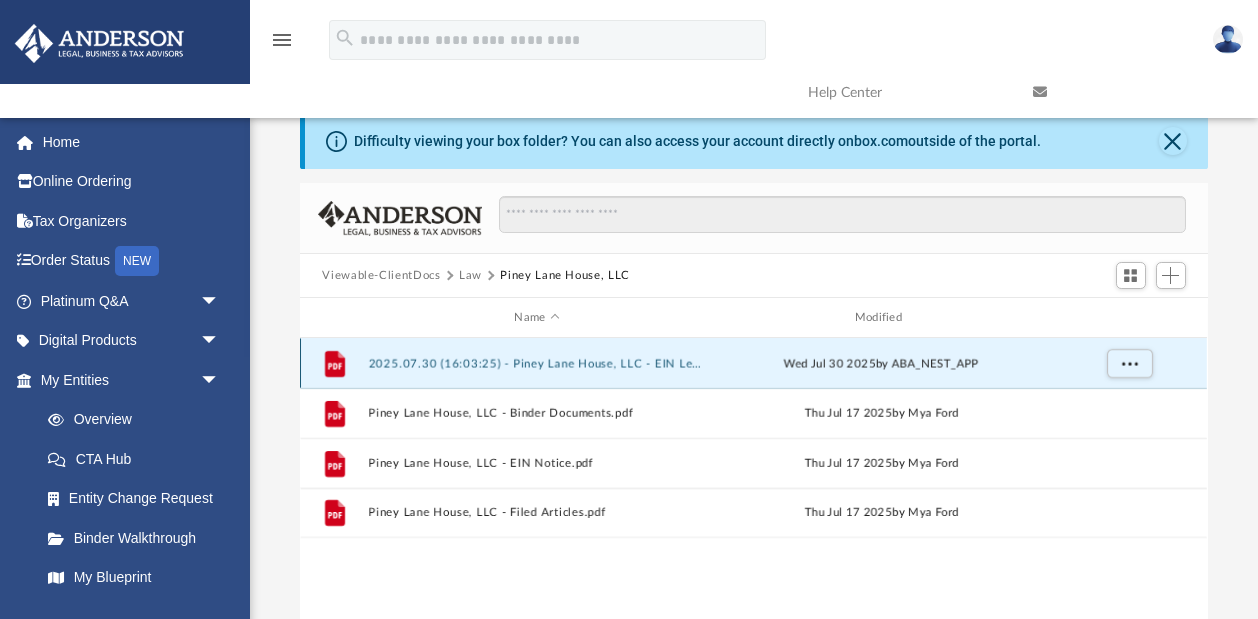 click on "Wed Jul 30 2025  by ABA_NEST_APP" at bounding box center (882, 364) 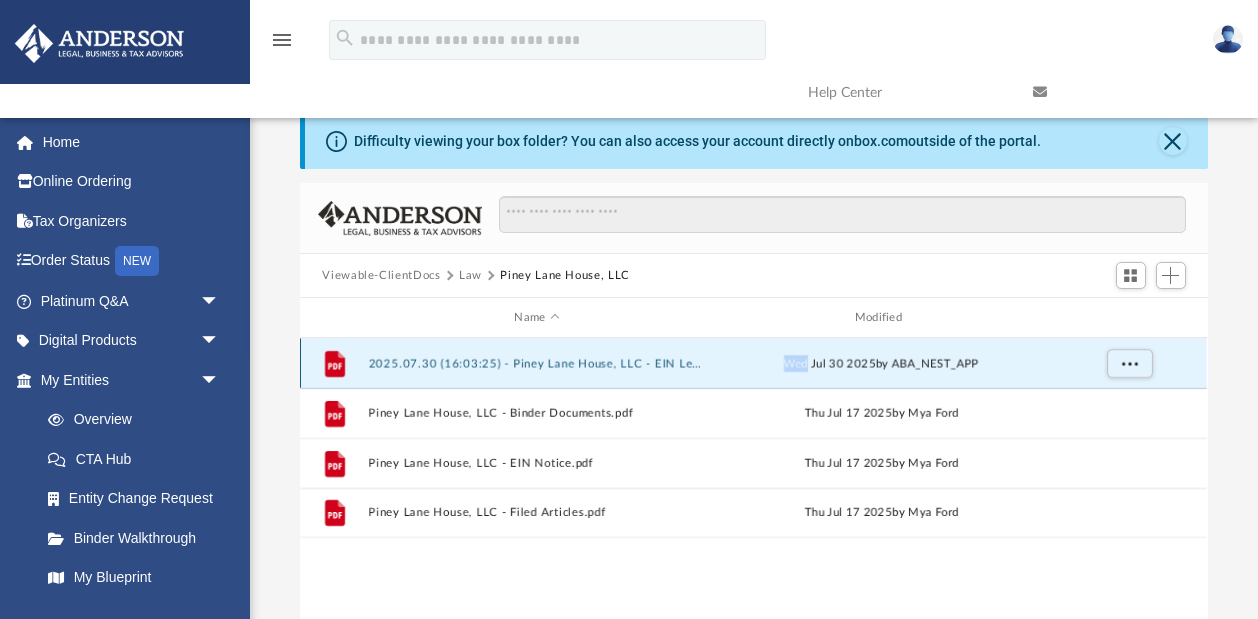 click on "Wed Jul 30 2025  by ABA_NEST_APP" at bounding box center [882, 364] 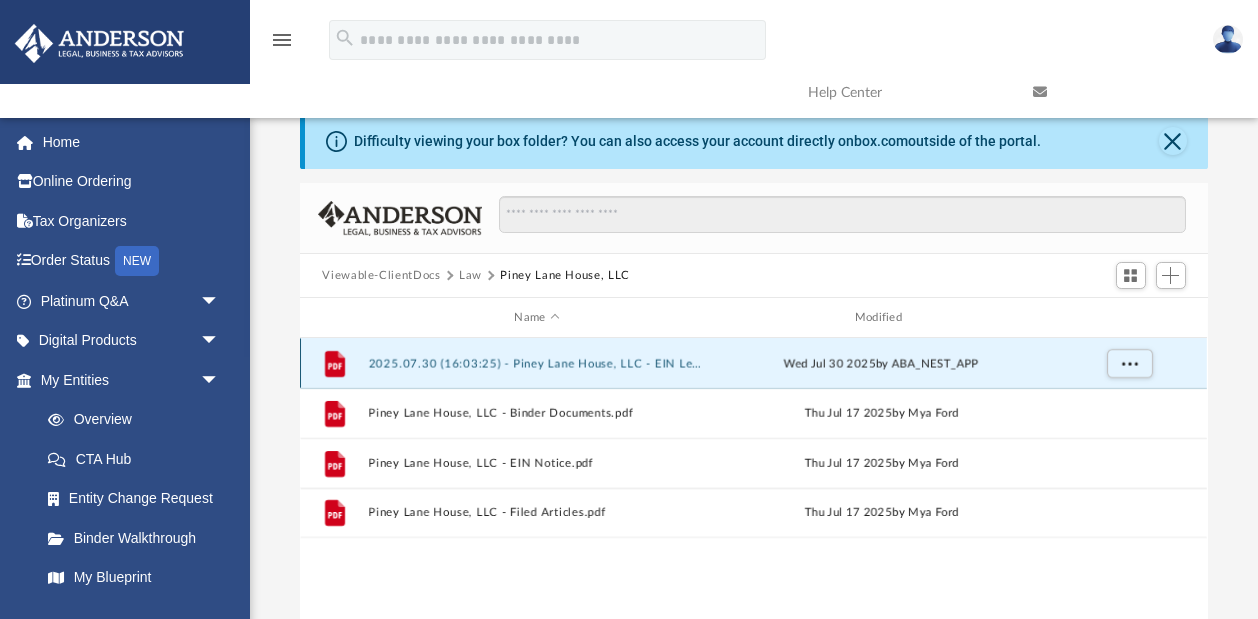 click on "File 2025.07.30 (16:03:25) - Piney Lane House, LLC - EIN Letter from IRS.pdf Wed Jul 30 2025  by ABA_NEST_APP" at bounding box center [753, 363] 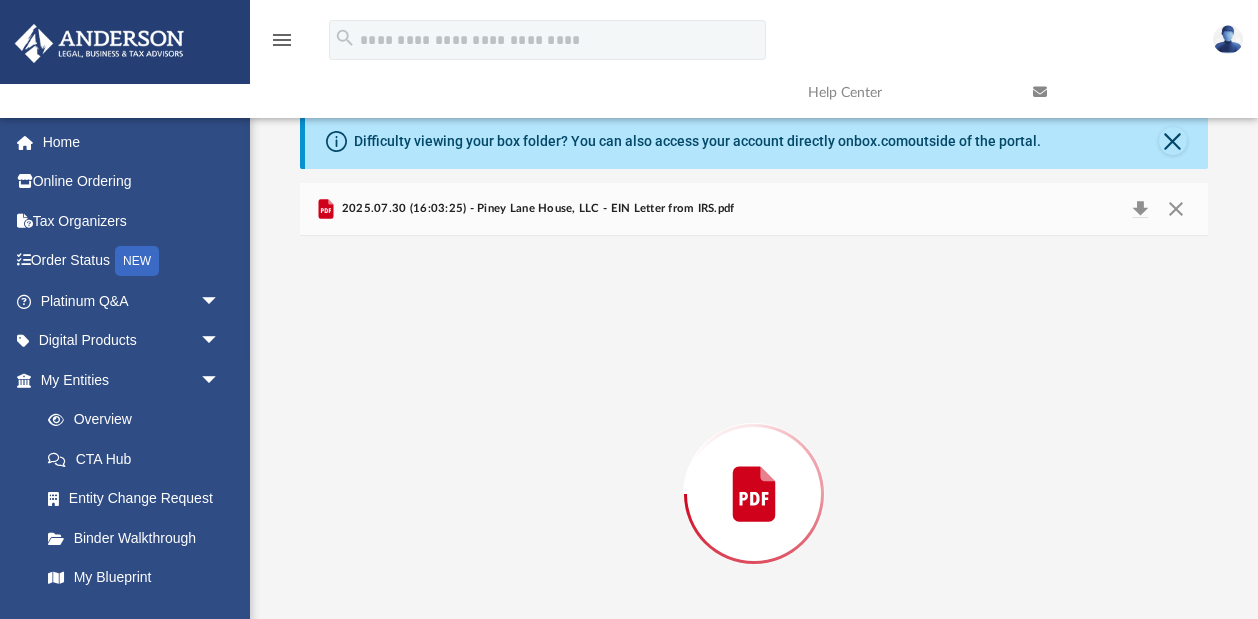 scroll, scrollTop: 133, scrollLeft: 0, axis: vertical 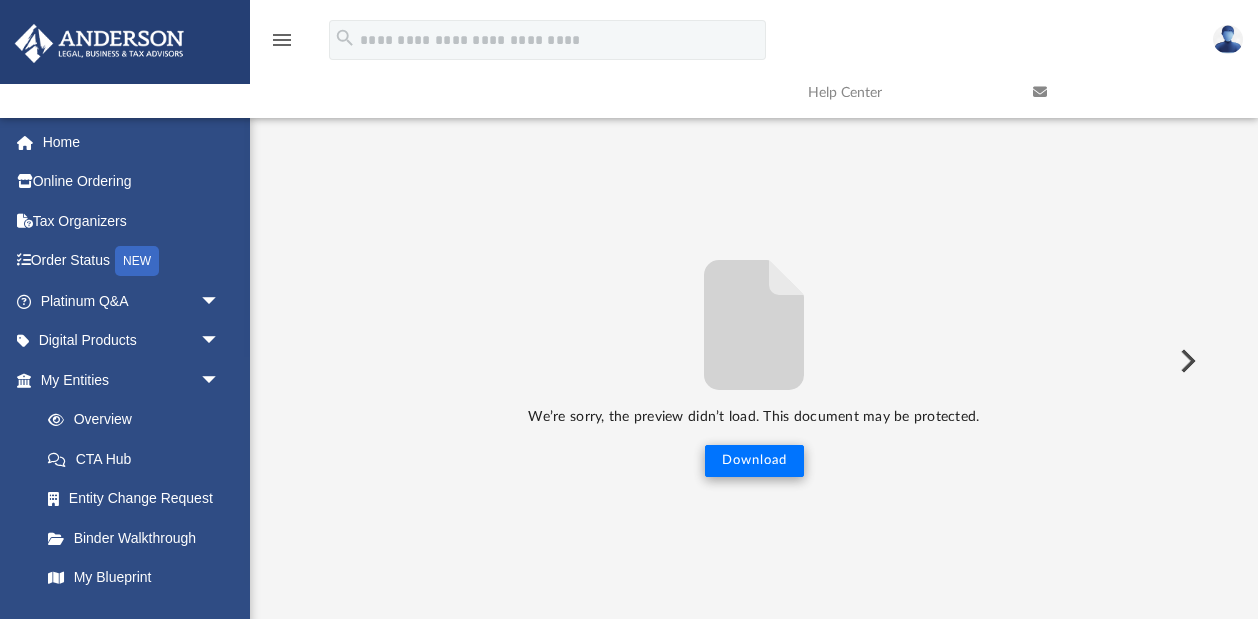 click on "Download" at bounding box center [754, 461] 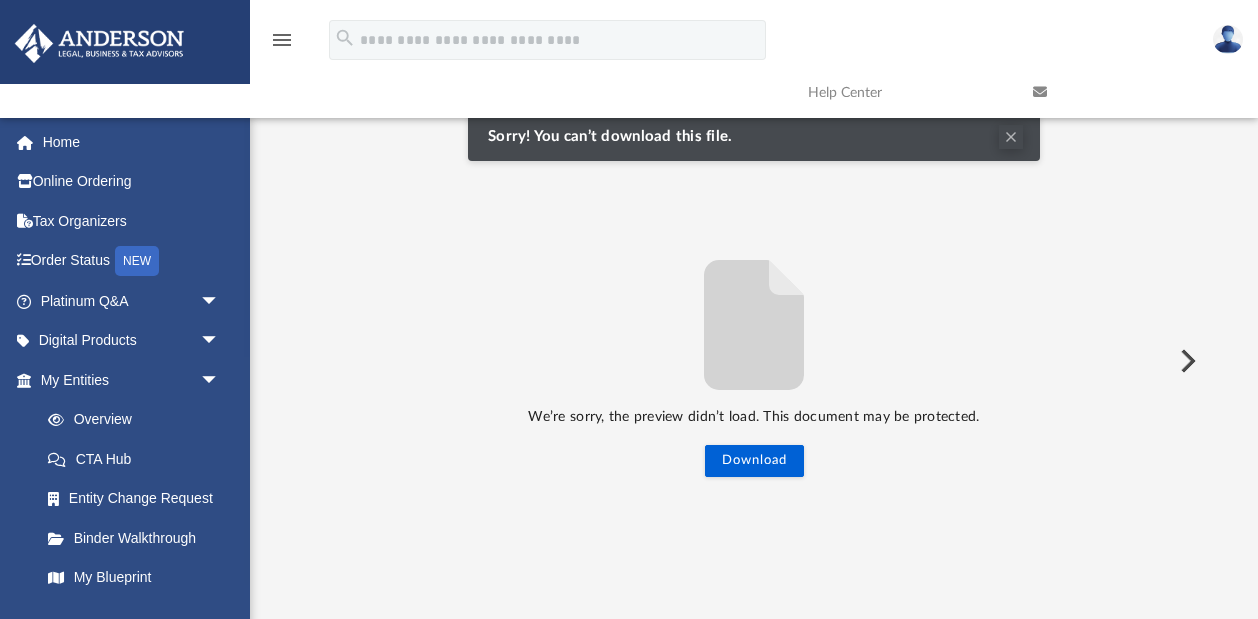 click at bounding box center [1011, 137] 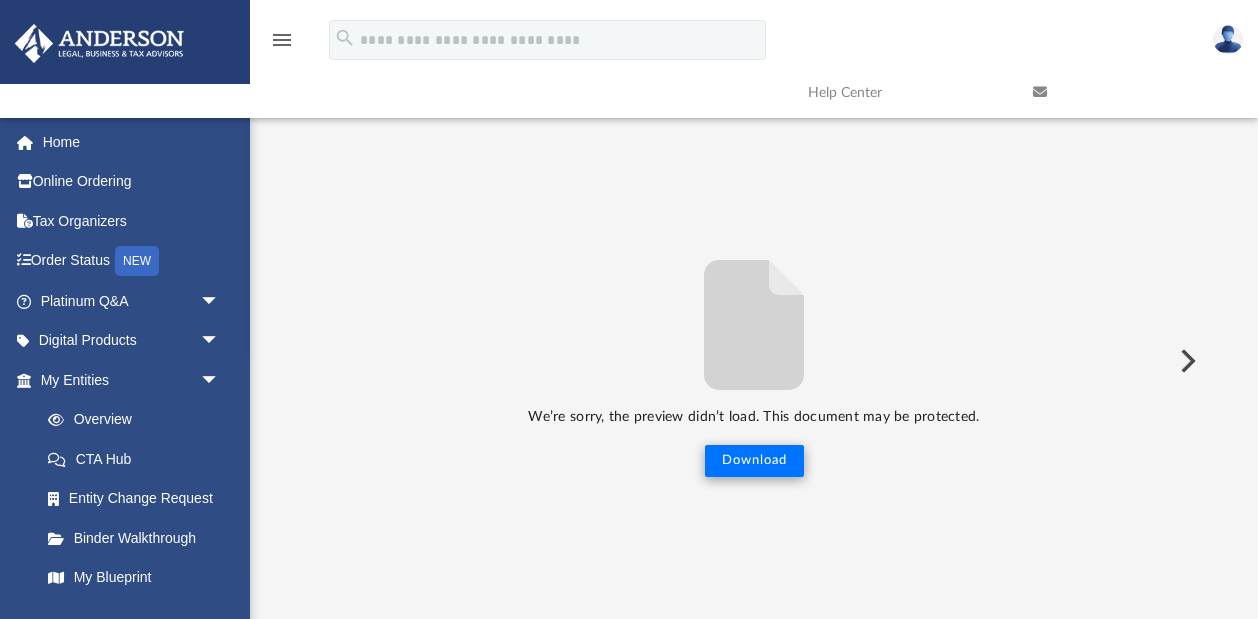 click on "Download" at bounding box center (754, 461) 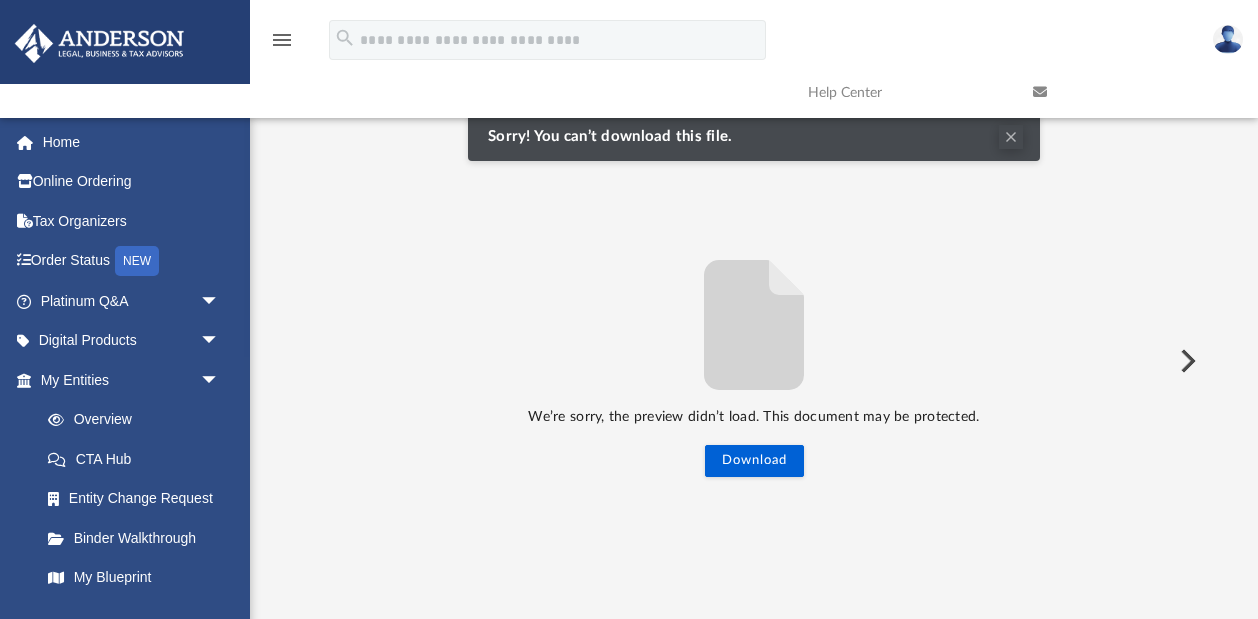 click at bounding box center [1011, 137] 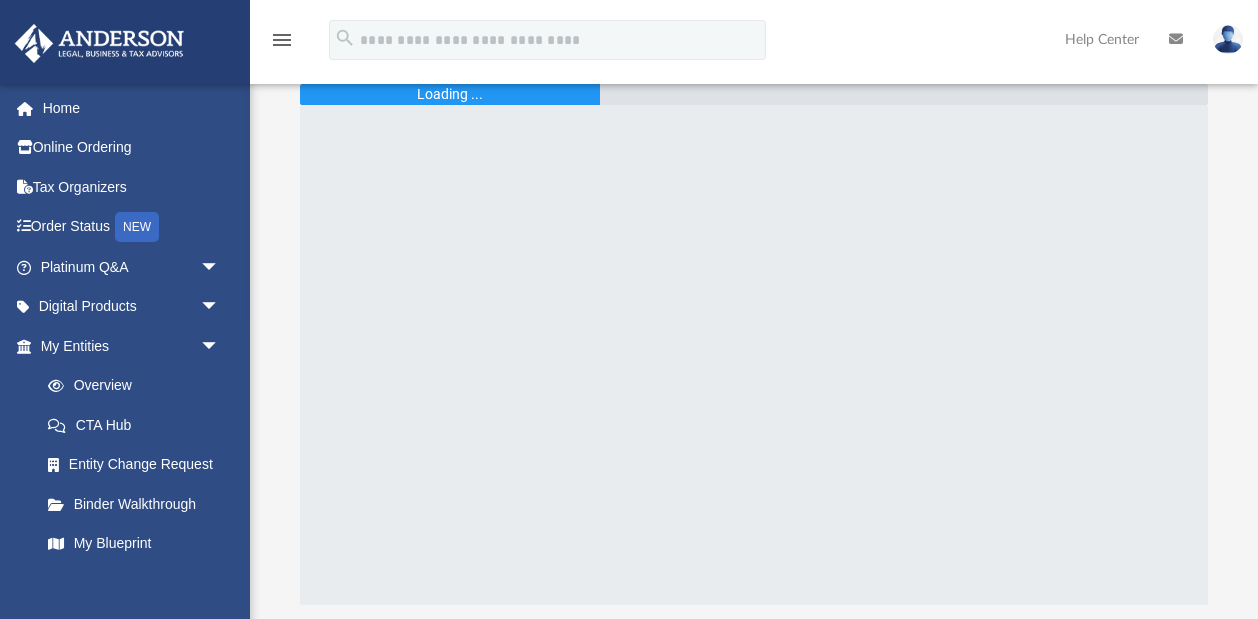 scroll, scrollTop: 93, scrollLeft: 0, axis: vertical 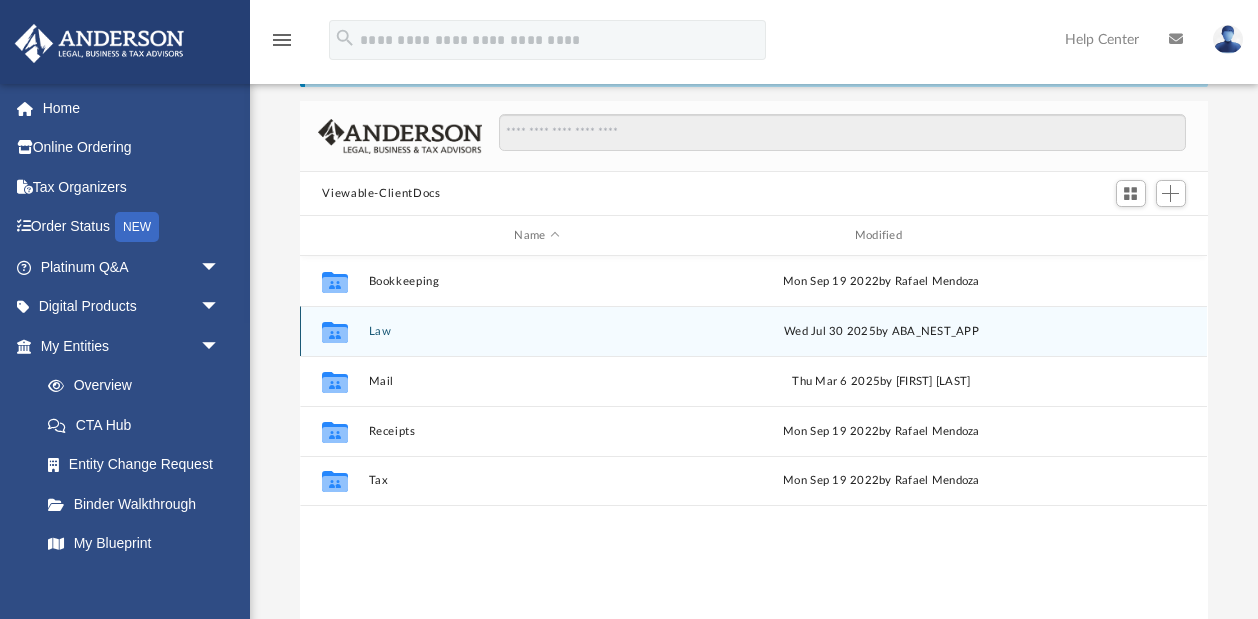 click on "Law" at bounding box center (537, 331) 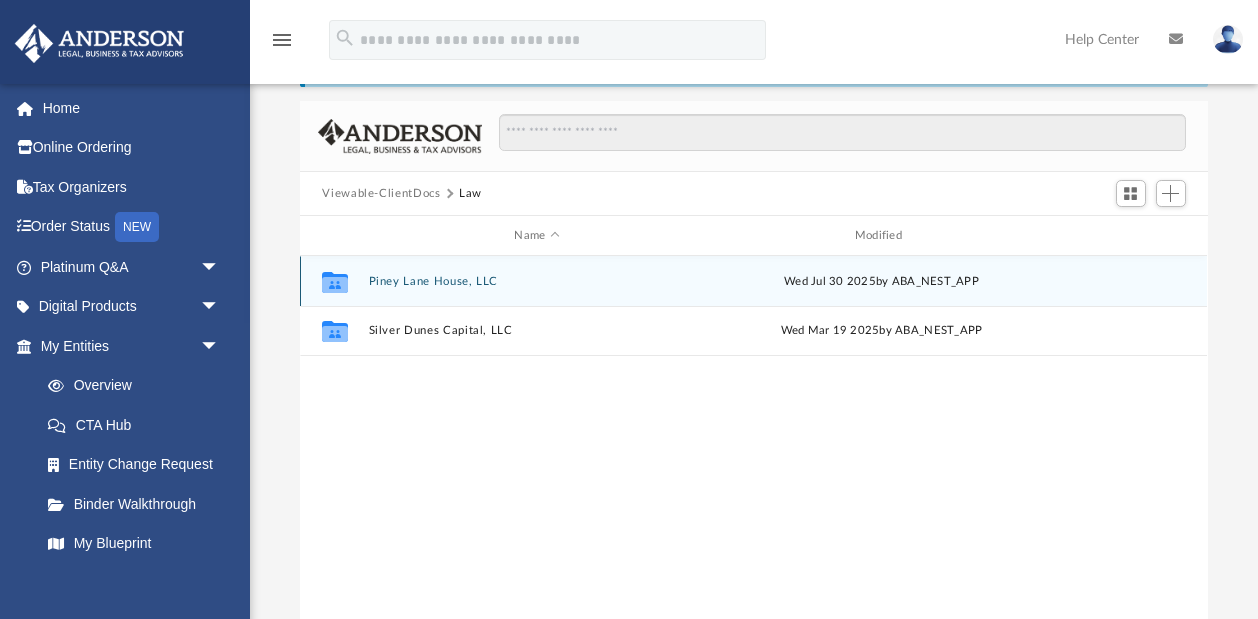 click on "Piney Lane House, LLC" at bounding box center [537, 281] 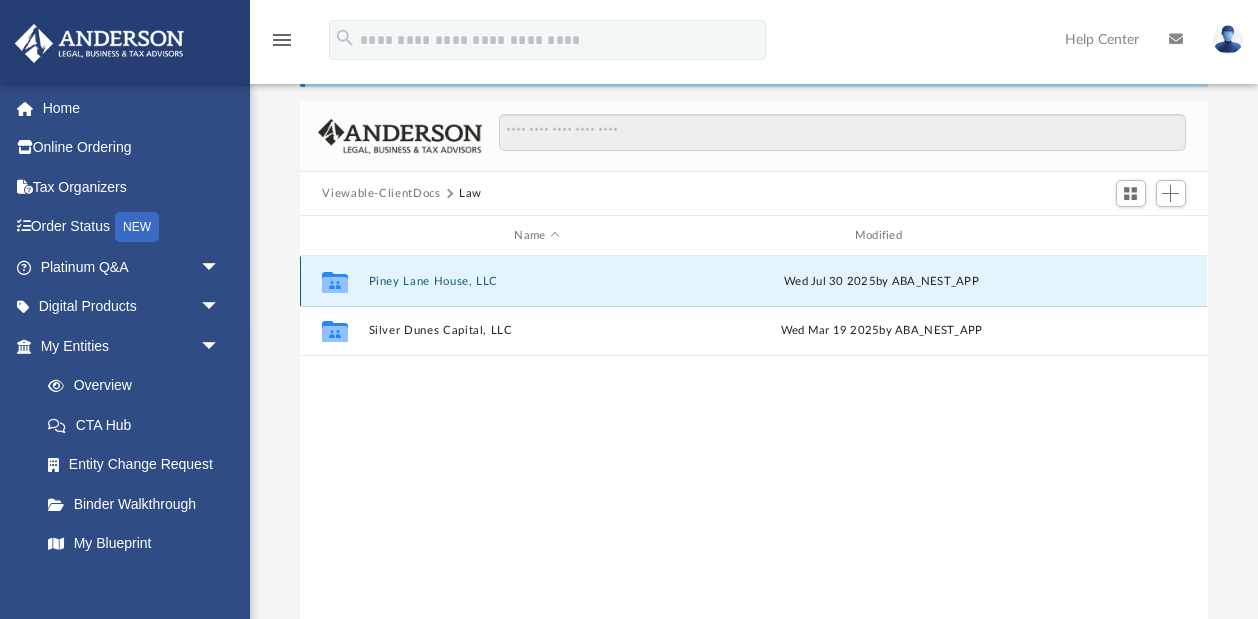 click on "Piney Lane House, LLC" at bounding box center [537, 281] 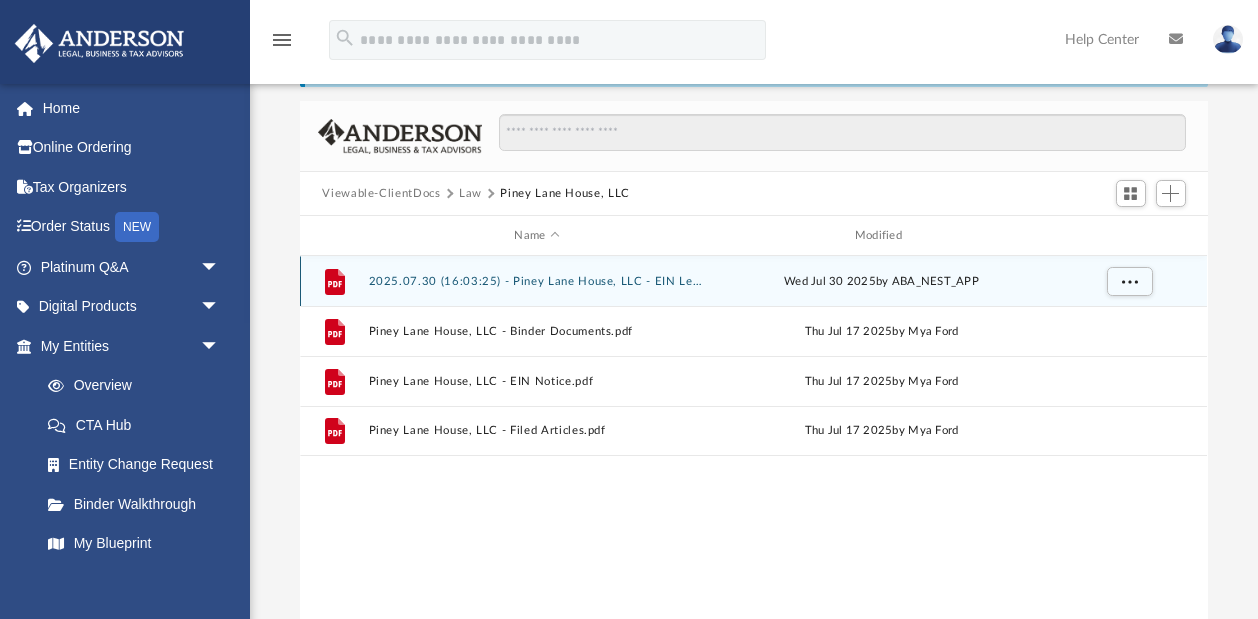 click on "2025.07.30 (16:03:25) - Piney Lane House, LLC - EIN Letter from IRS.pdf" at bounding box center [537, 281] 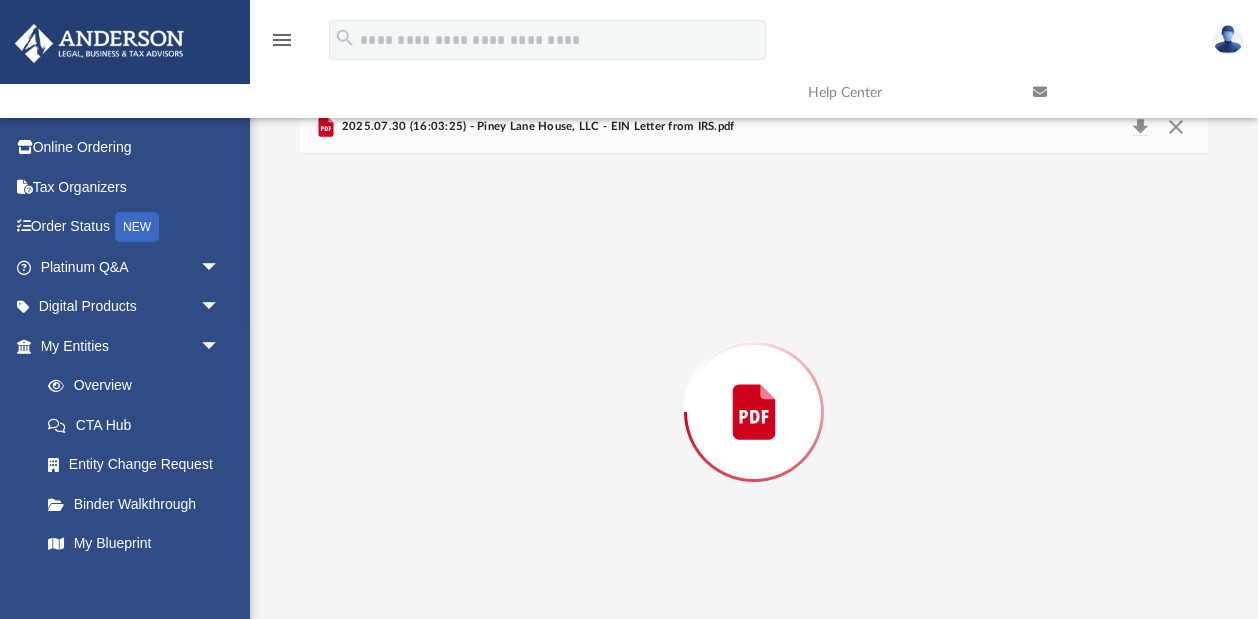 scroll, scrollTop: 133, scrollLeft: 0, axis: vertical 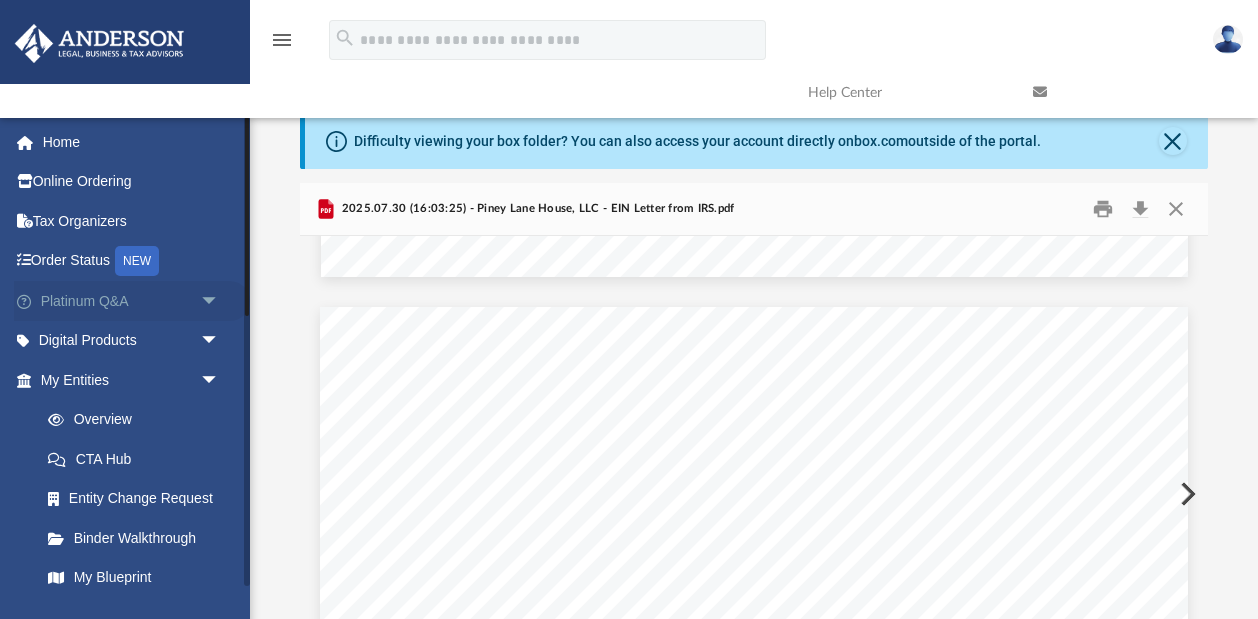 click on "arrow_drop_down" at bounding box center (220, 301) 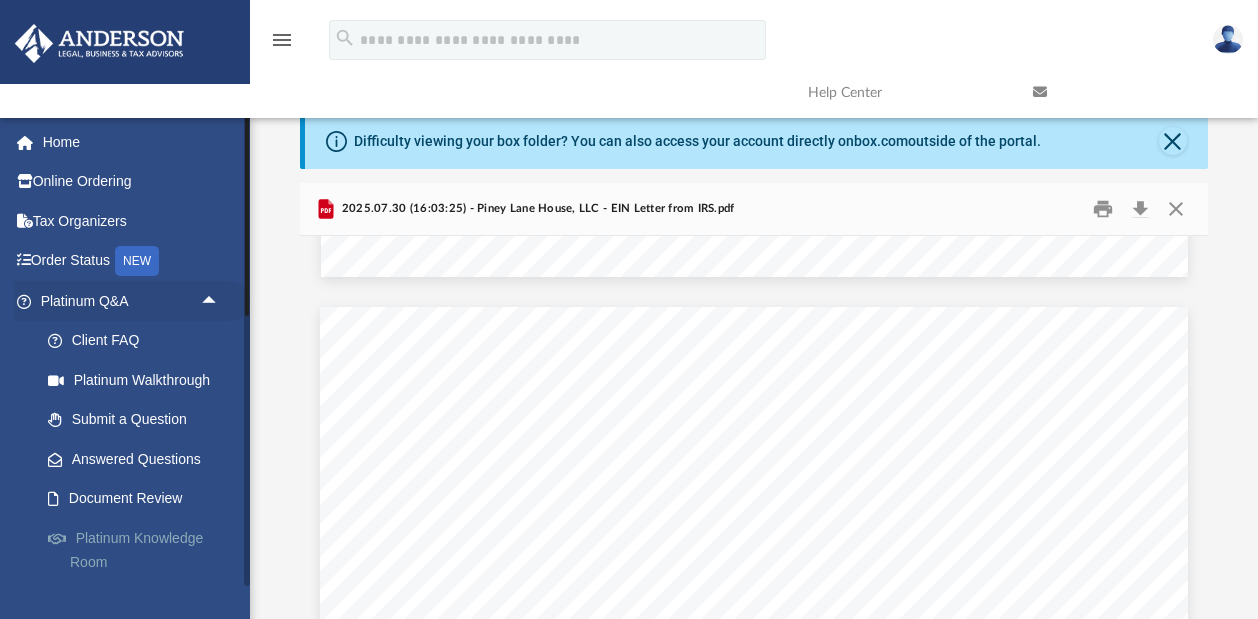 click on "Platinum Knowledge Room" at bounding box center (139, 550) 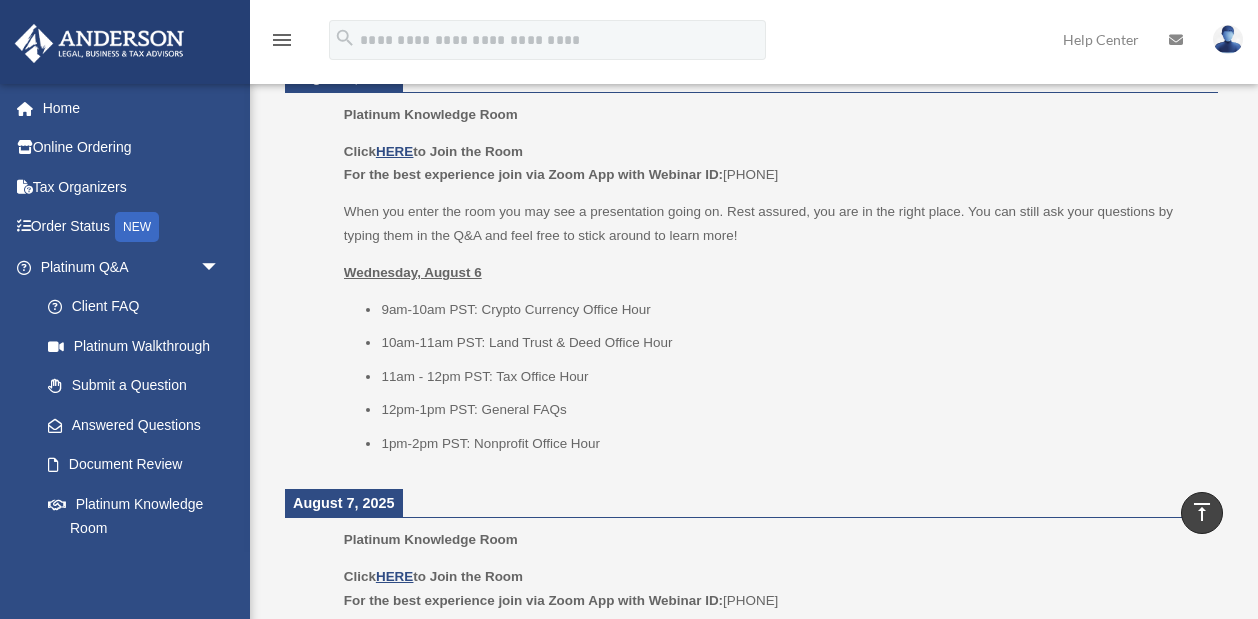 scroll, scrollTop: 853, scrollLeft: 0, axis: vertical 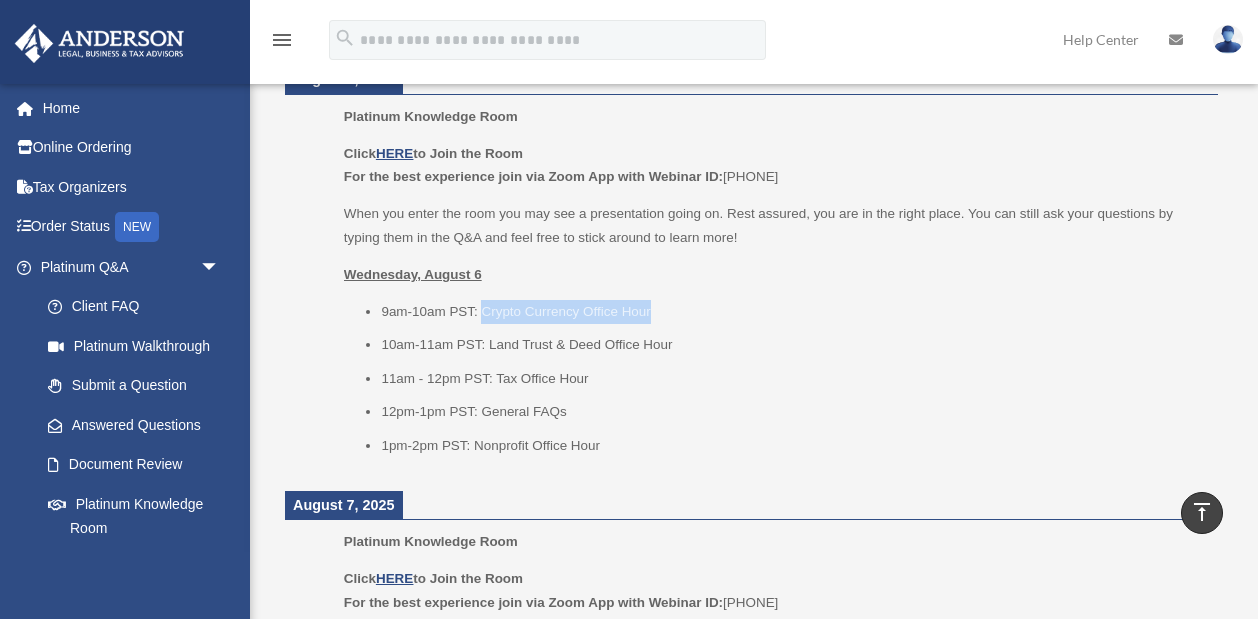 drag, startPoint x: 480, startPoint y: 303, endPoint x: 693, endPoint y: 302, distance: 213.00235 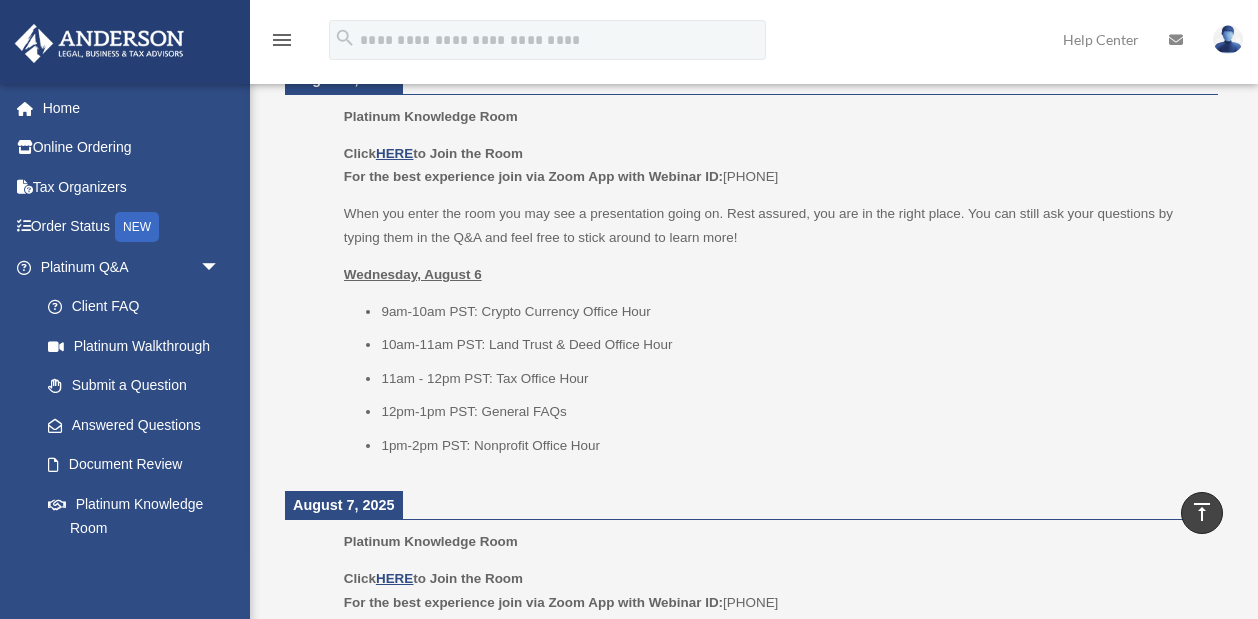 click on "10am-11am PST: Land Trust & Deed Office Hour" at bounding box center [792, 345] 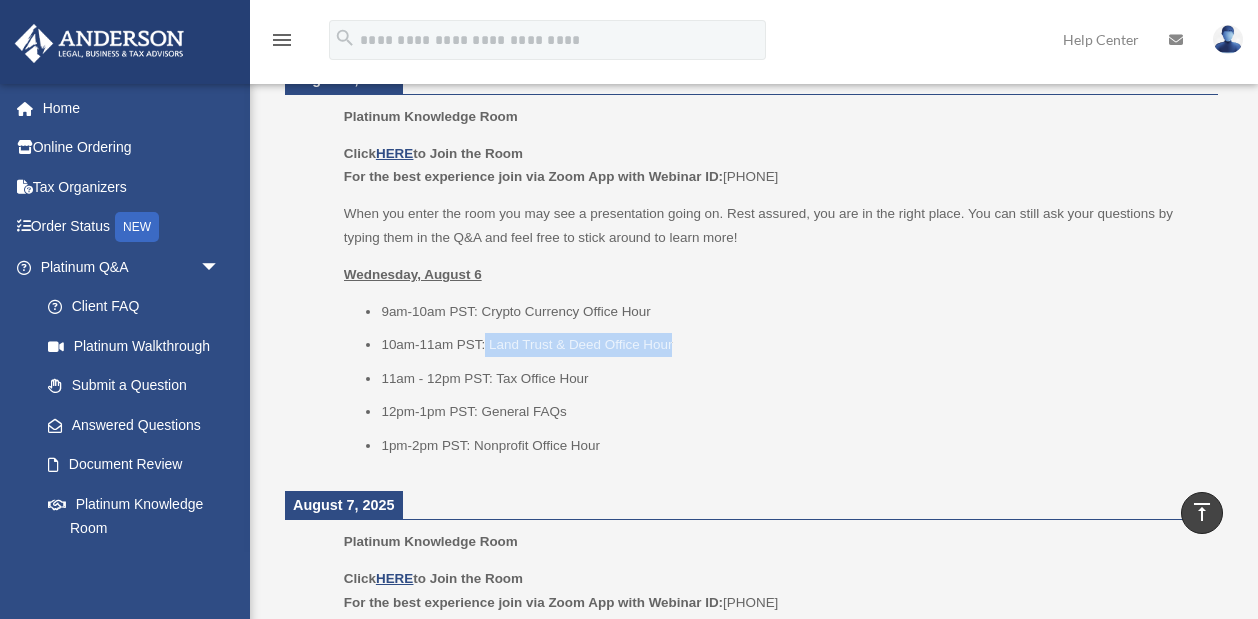 drag, startPoint x: 485, startPoint y: 337, endPoint x: 710, endPoint y: 337, distance: 225 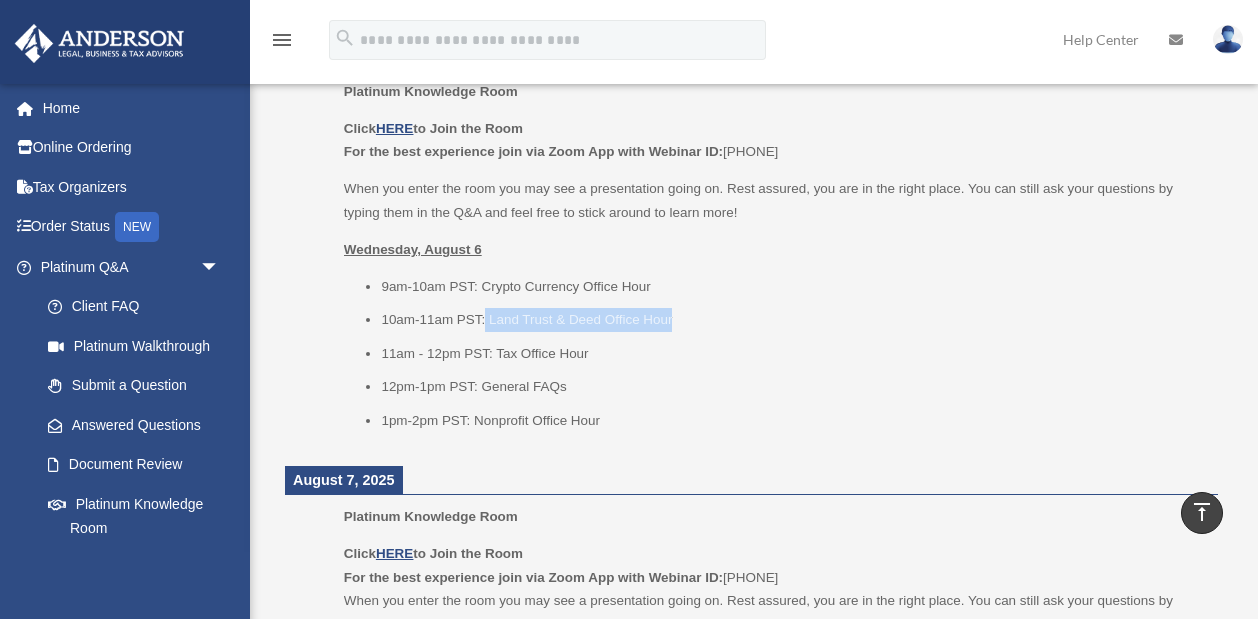 scroll, scrollTop: 907, scrollLeft: 0, axis: vertical 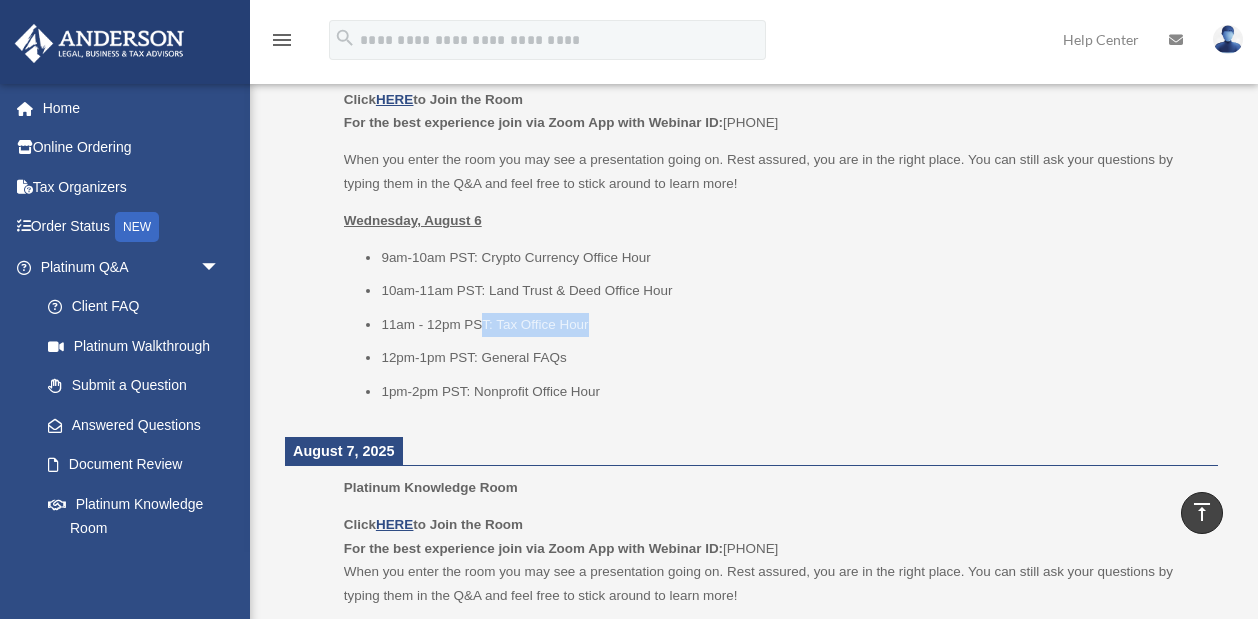 drag, startPoint x: 478, startPoint y: 316, endPoint x: 640, endPoint y: 315, distance: 162.00308 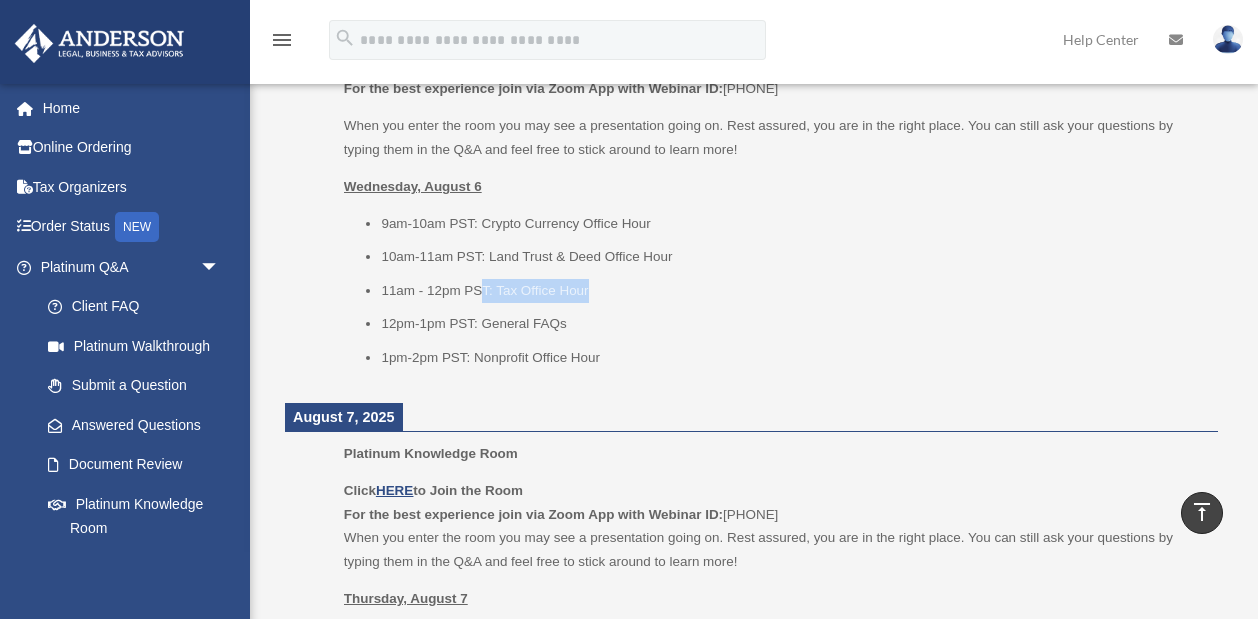 scroll, scrollTop: 960, scrollLeft: 0, axis: vertical 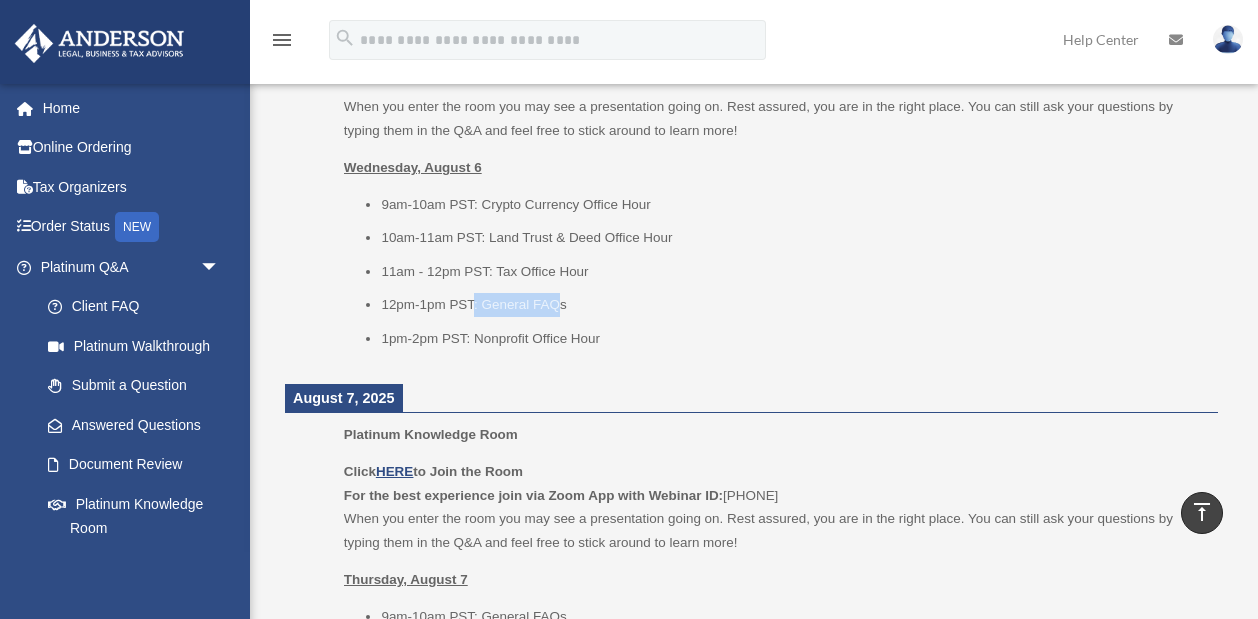 drag, startPoint x: 478, startPoint y: 296, endPoint x: 556, endPoint y: 296, distance: 78 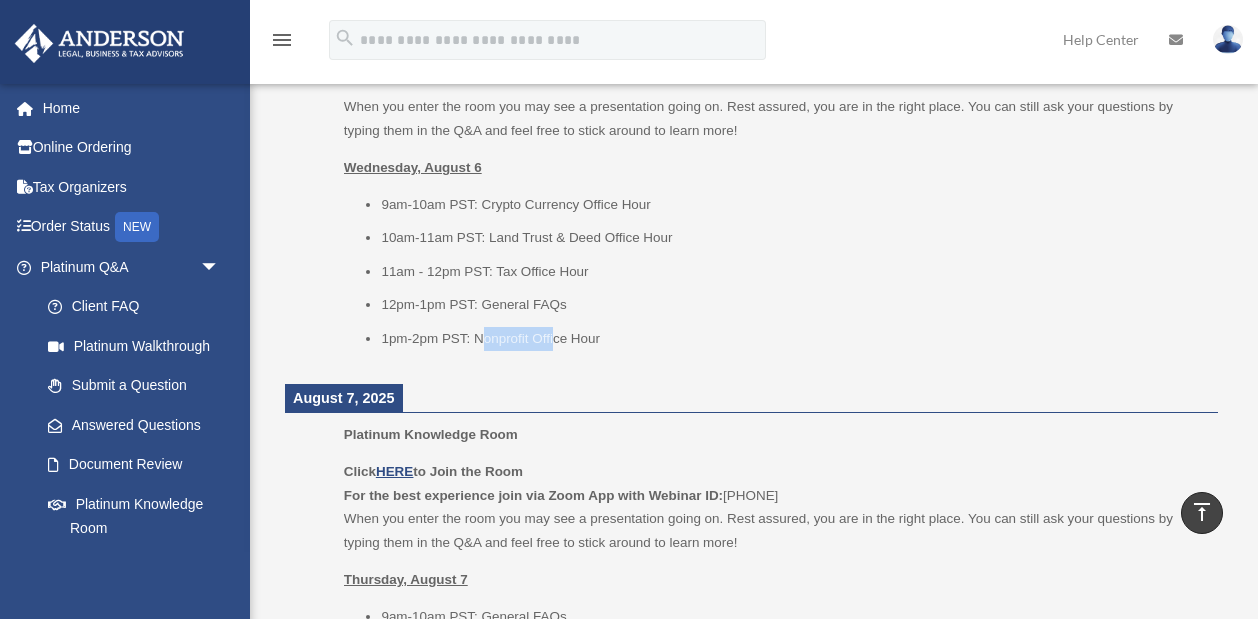 drag, startPoint x: 481, startPoint y: 329, endPoint x: 555, endPoint y: 329, distance: 74 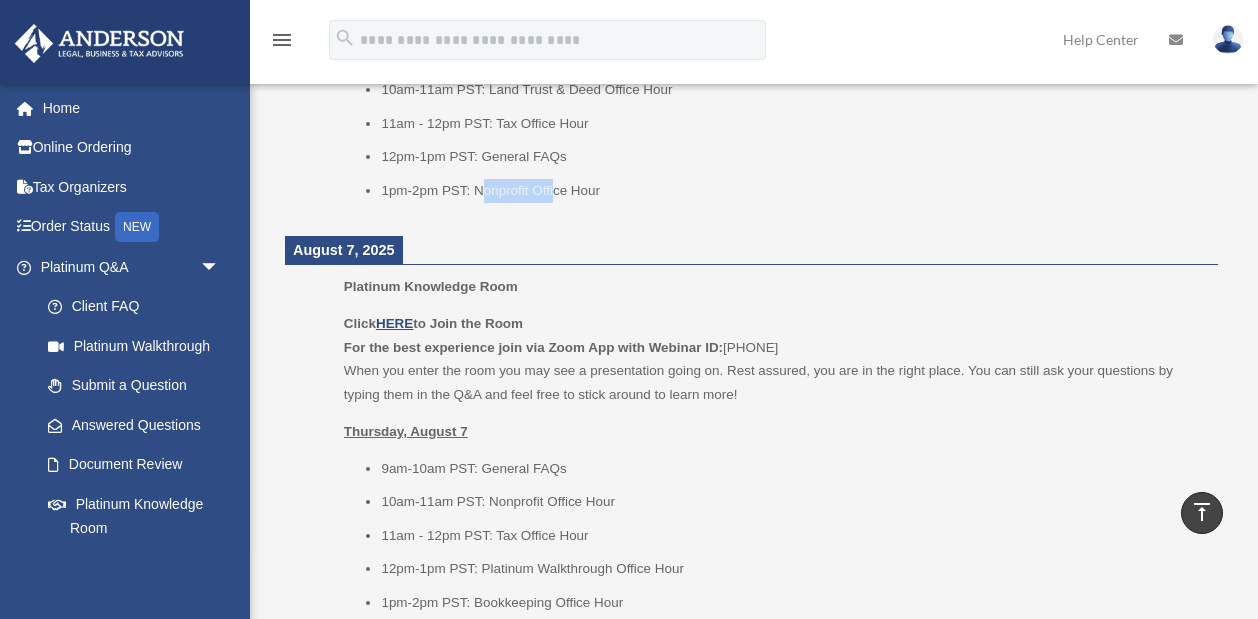 scroll, scrollTop: 1110, scrollLeft: 0, axis: vertical 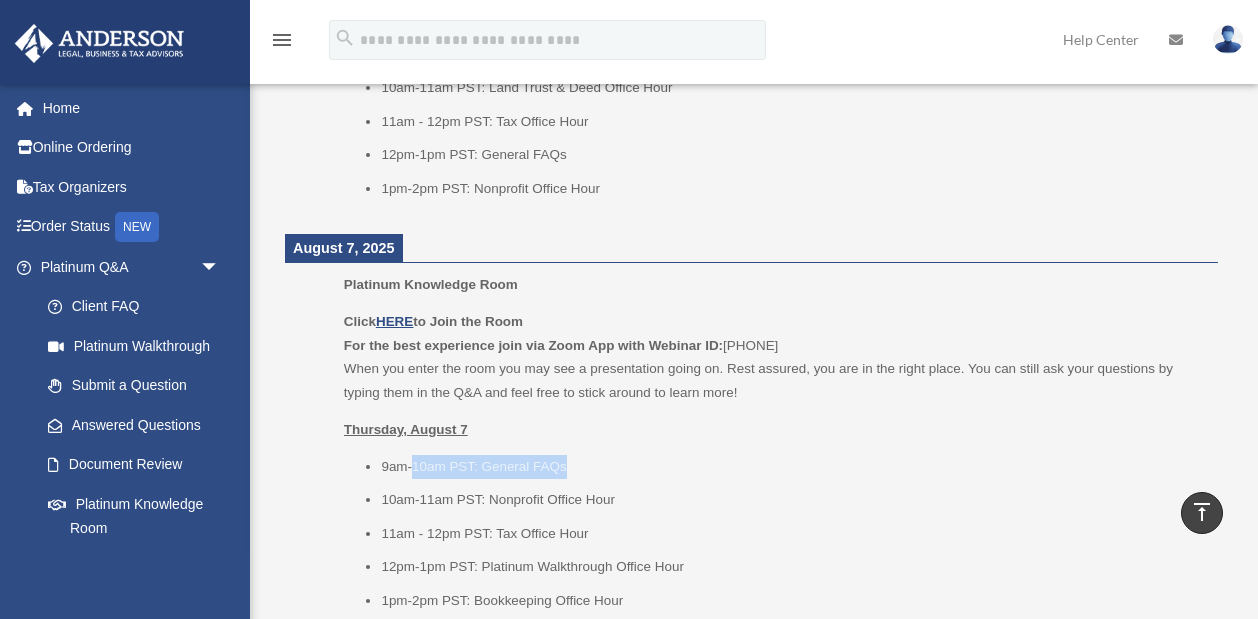drag, startPoint x: 413, startPoint y: 445, endPoint x: 575, endPoint y: 445, distance: 162 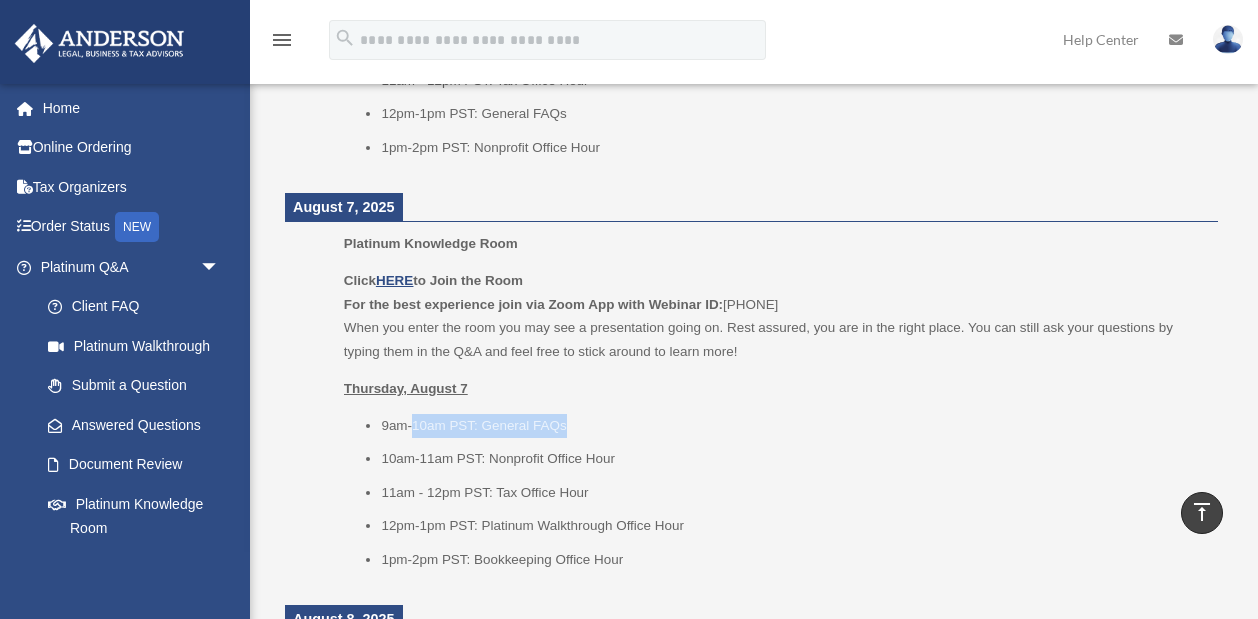 scroll, scrollTop: 1179, scrollLeft: 0, axis: vertical 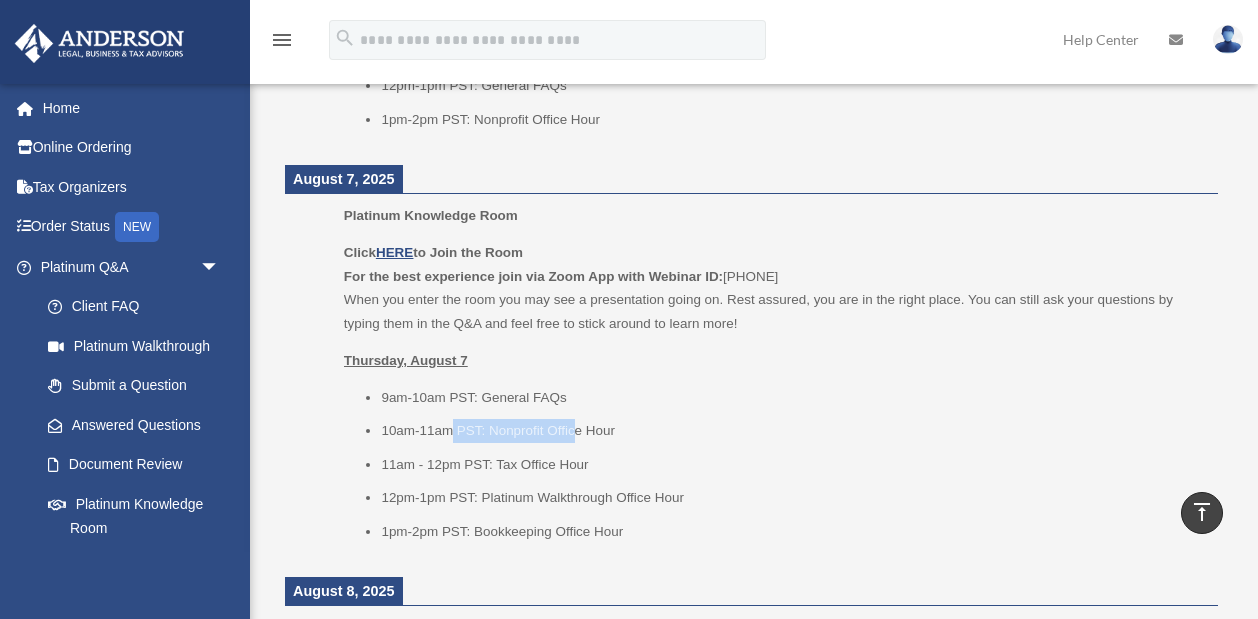 drag, startPoint x: 451, startPoint y: 415, endPoint x: 574, endPoint y: 415, distance: 123 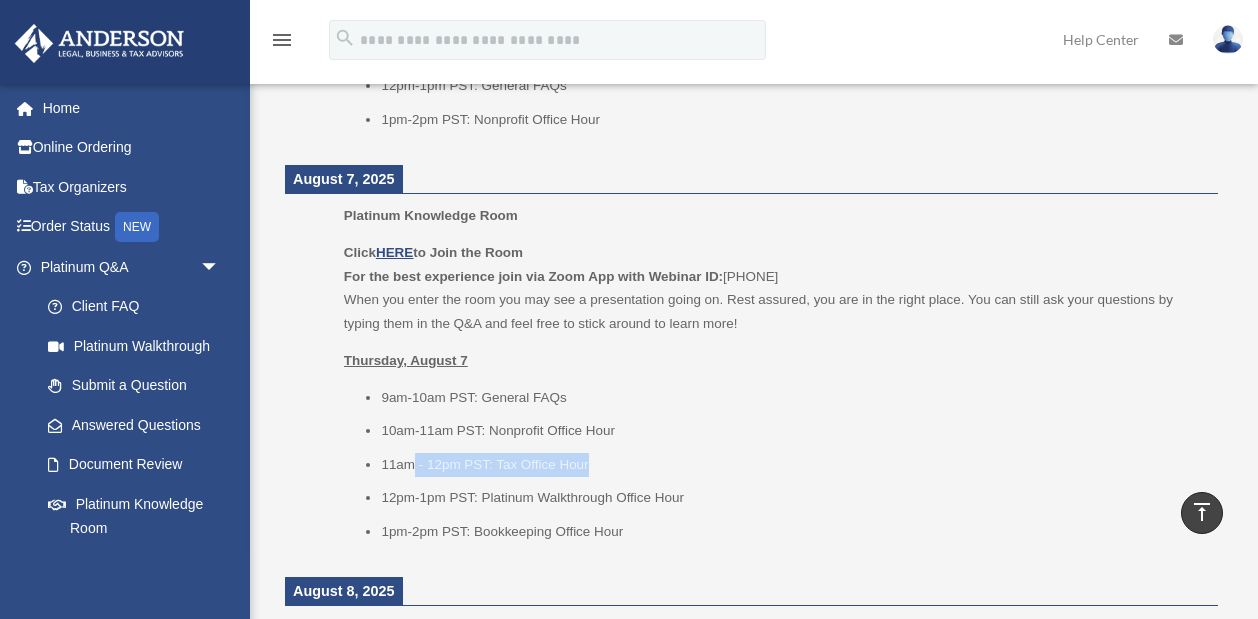 drag, startPoint x: 412, startPoint y: 456, endPoint x: 587, endPoint y: 455, distance: 175.00285 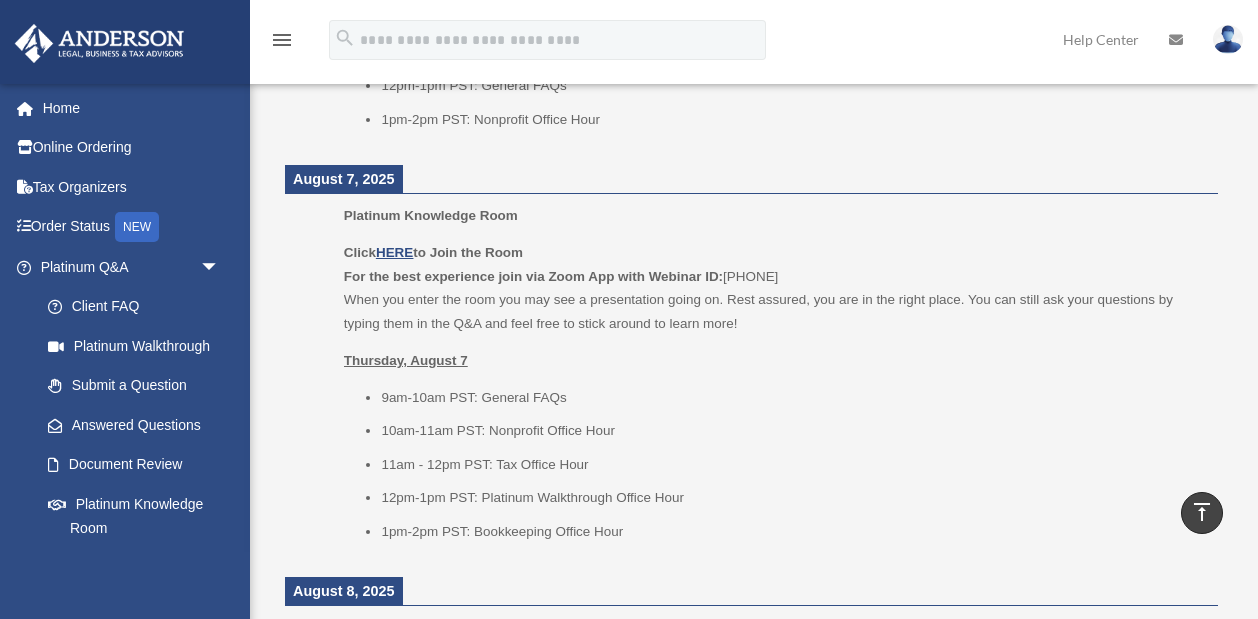 drag, startPoint x: 485, startPoint y: 495, endPoint x: 649, endPoint y: 494, distance: 164.00305 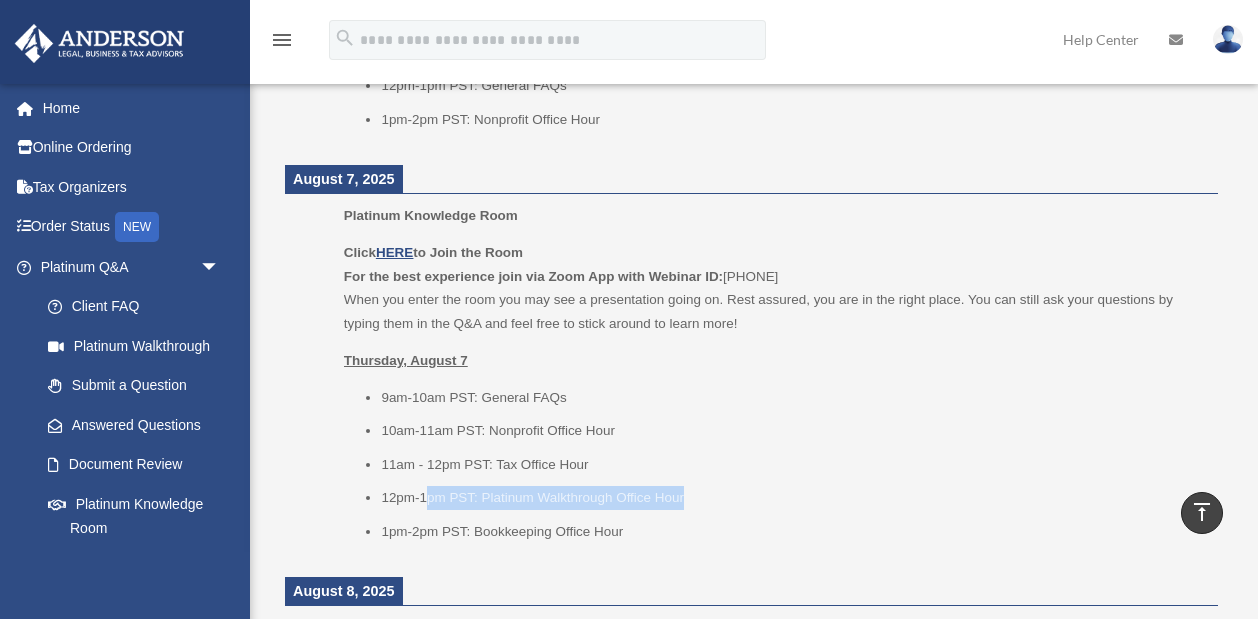 drag, startPoint x: 424, startPoint y: 486, endPoint x: 700, endPoint y: 483, distance: 276.0163 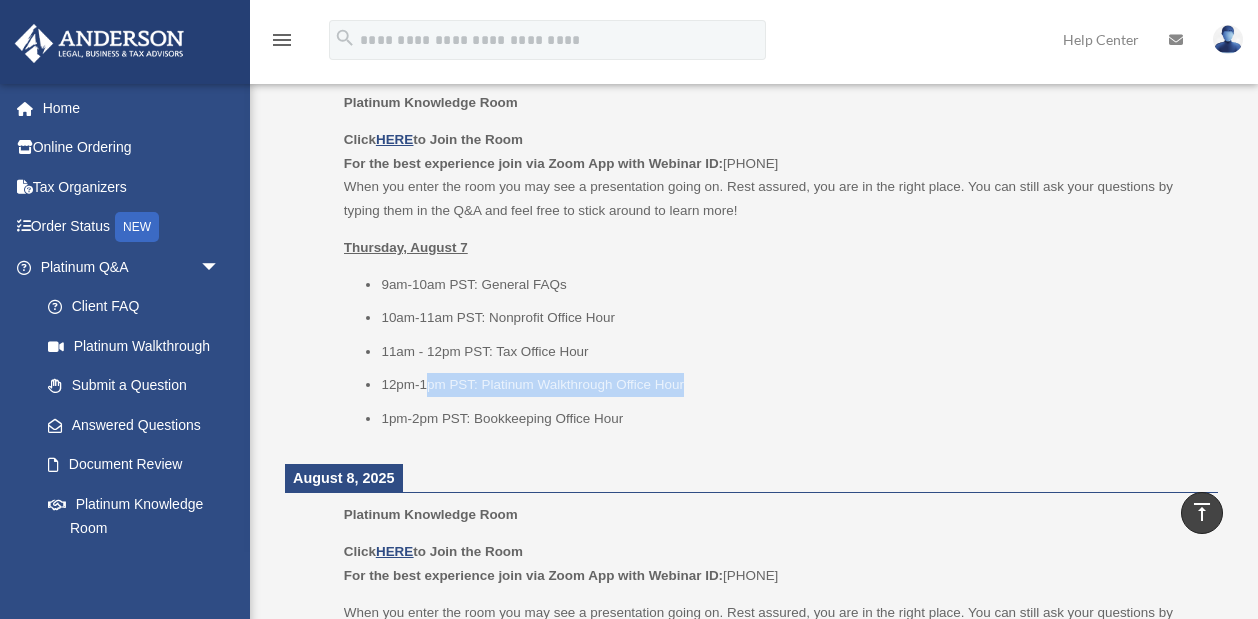 scroll, scrollTop: 1309, scrollLeft: 0, axis: vertical 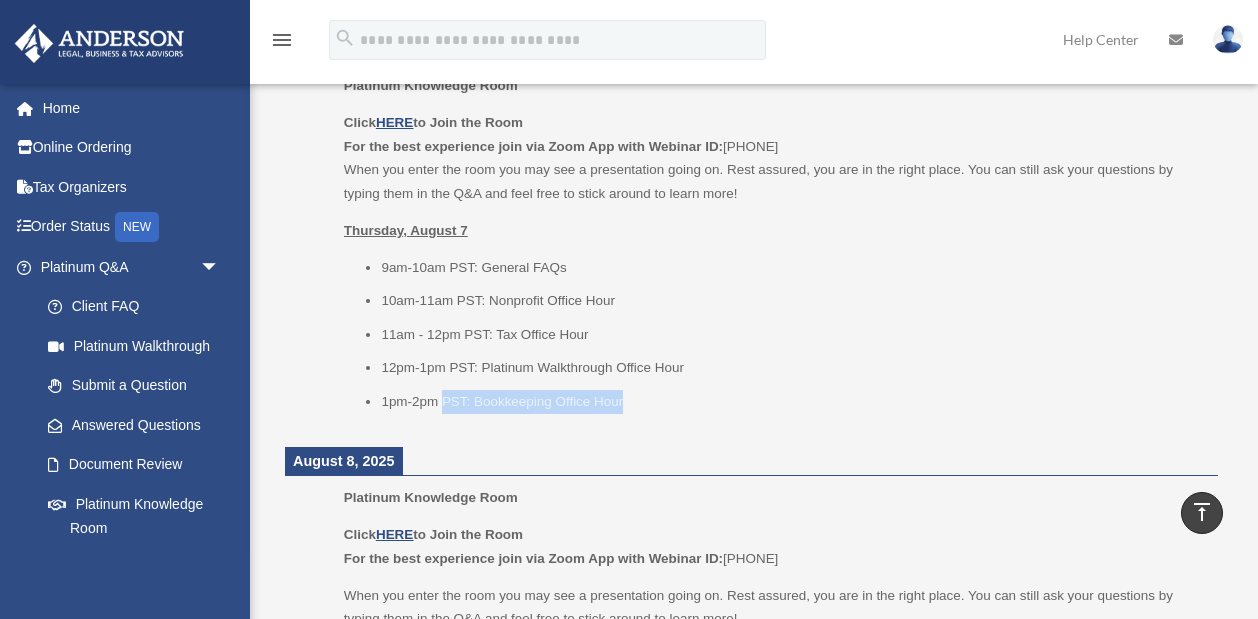 drag, startPoint x: 441, startPoint y: 387, endPoint x: 640, endPoint y: 386, distance: 199.00252 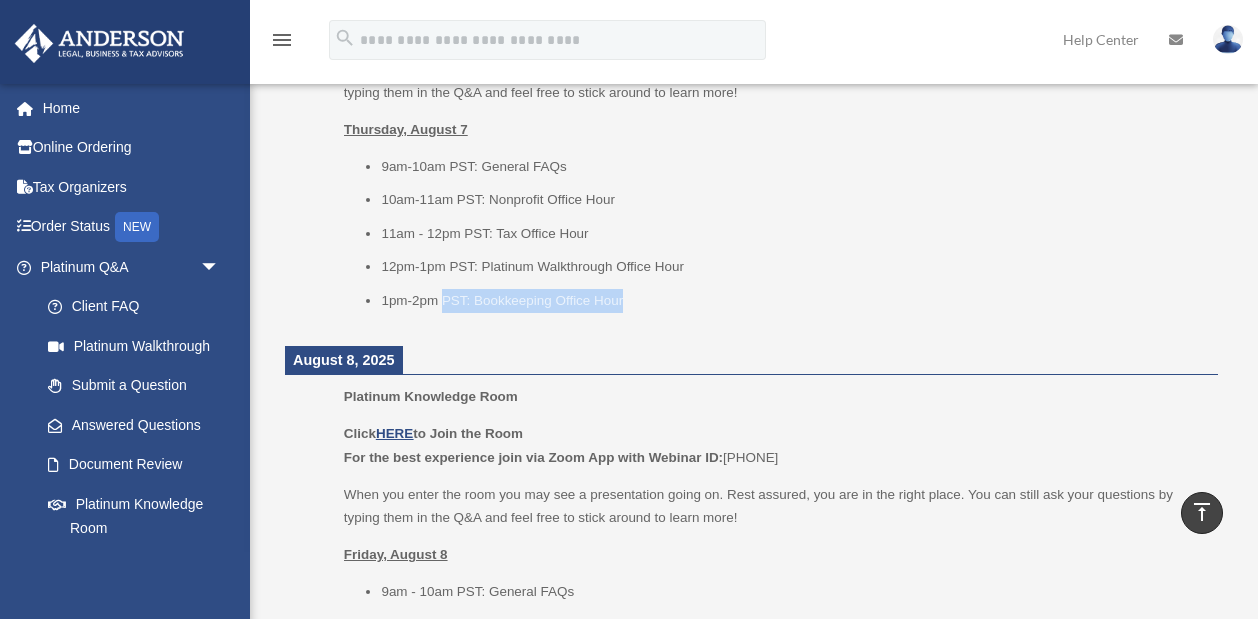 scroll, scrollTop: 1442, scrollLeft: 0, axis: vertical 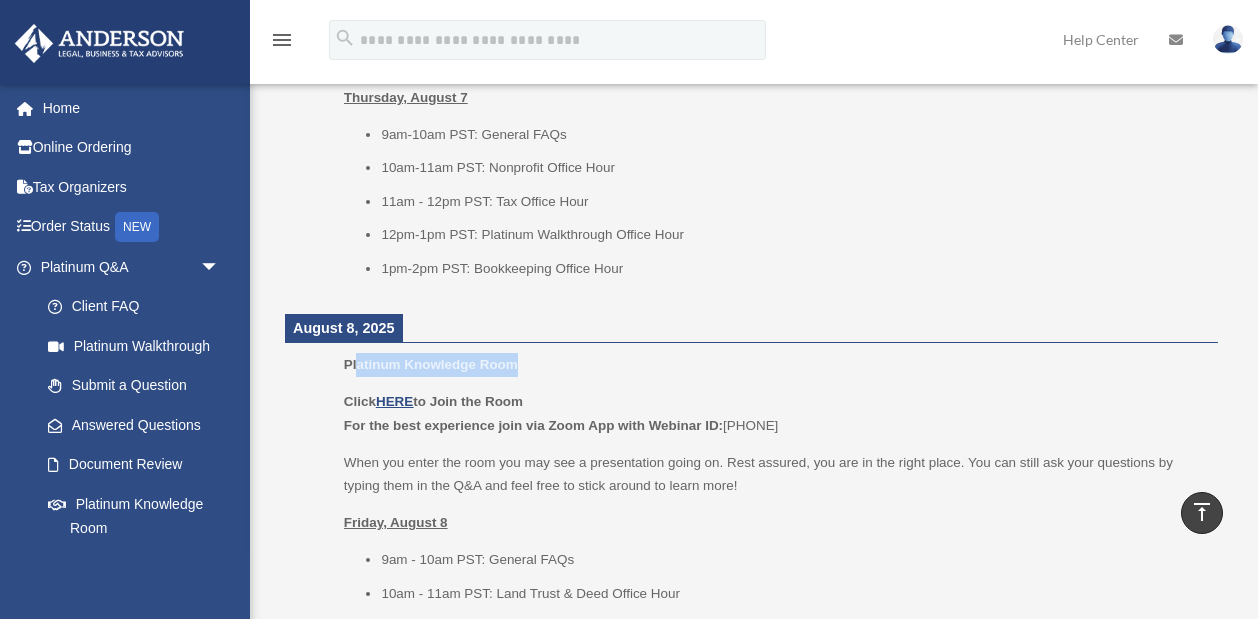 drag, startPoint x: 356, startPoint y: 346, endPoint x: 538, endPoint y: 345, distance: 182.00275 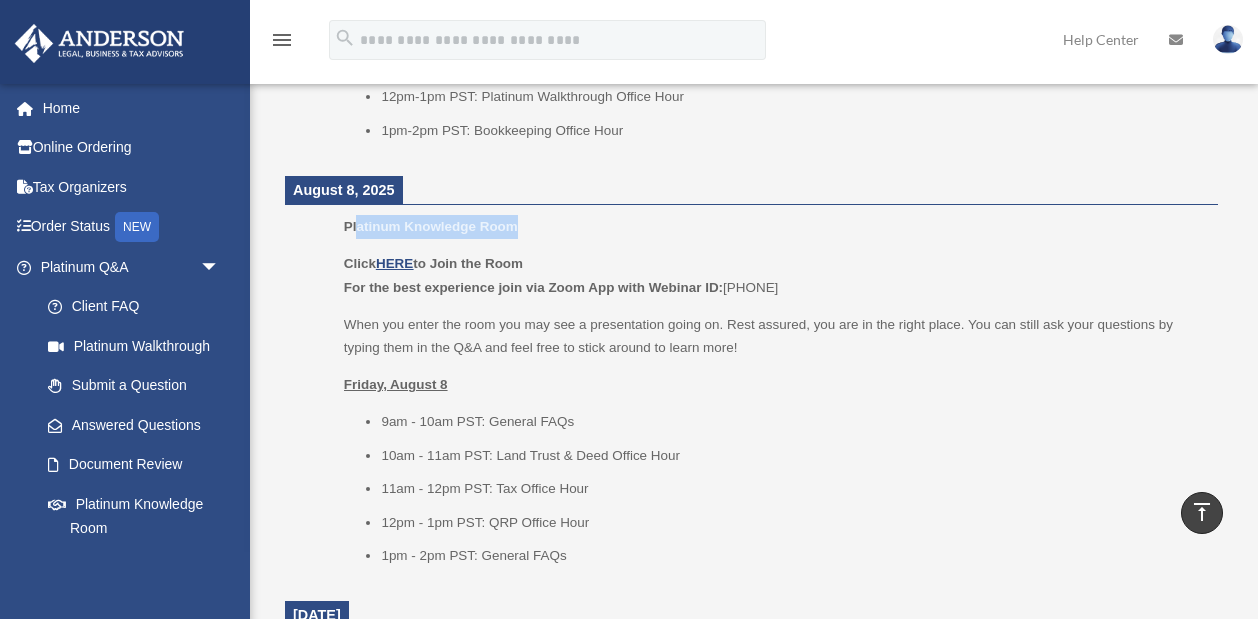 scroll, scrollTop: 1582, scrollLeft: 0, axis: vertical 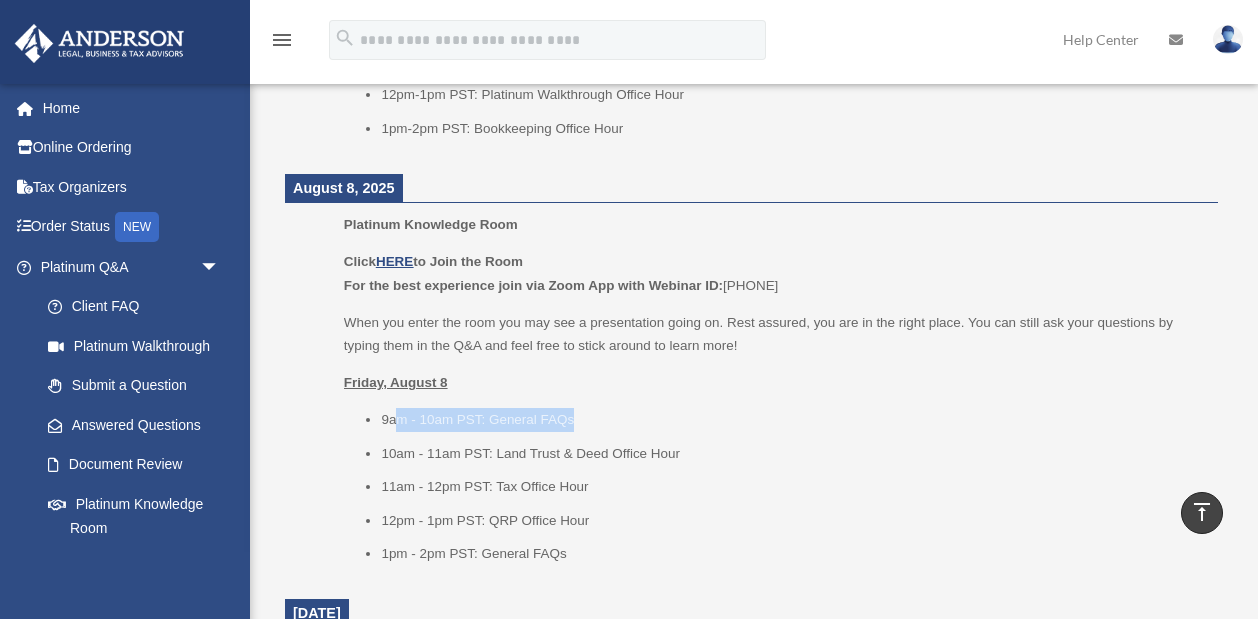drag, startPoint x: 398, startPoint y: 399, endPoint x: 629, endPoint y: 398, distance: 231.00217 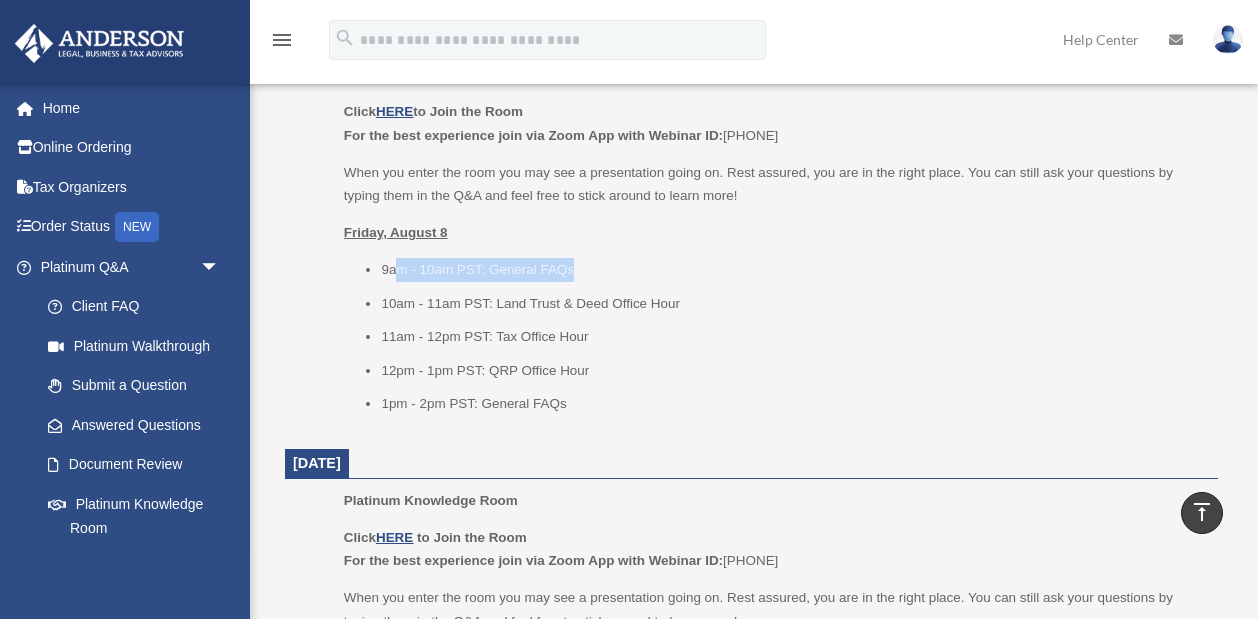 scroll, scrollTop: 1734, scrollLeft: 0, axis: vertical 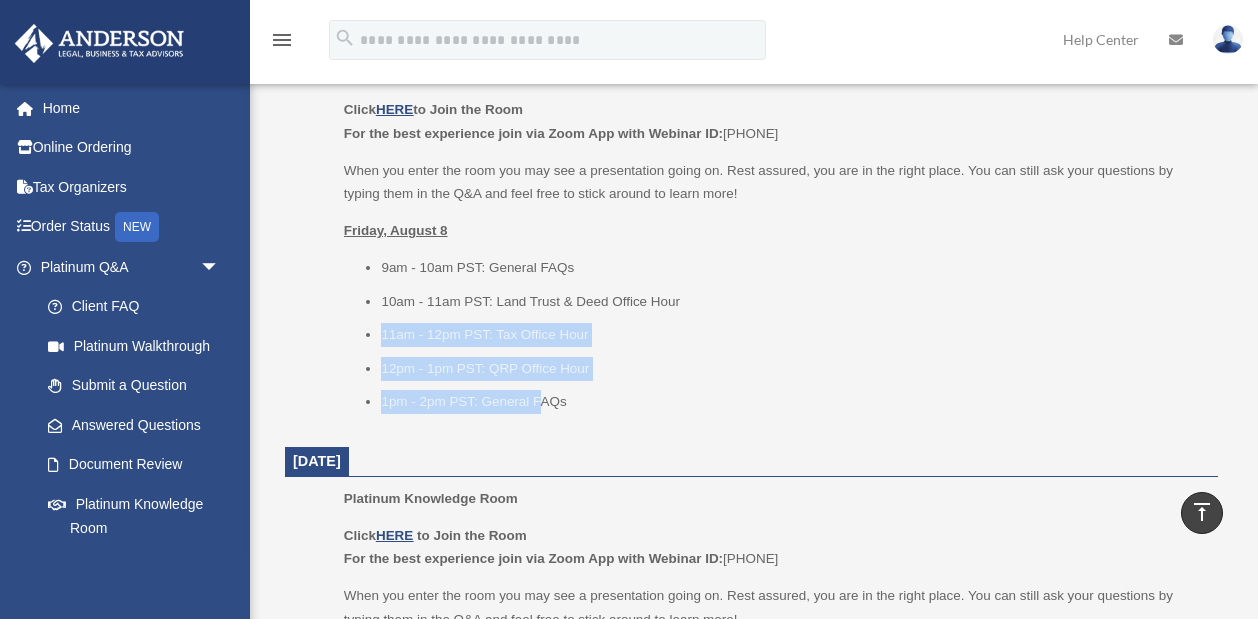 drag, startPoint x: 541, startPoint y: 380, endPoint x: 485, endPoint y: 302, distance: 96.02083 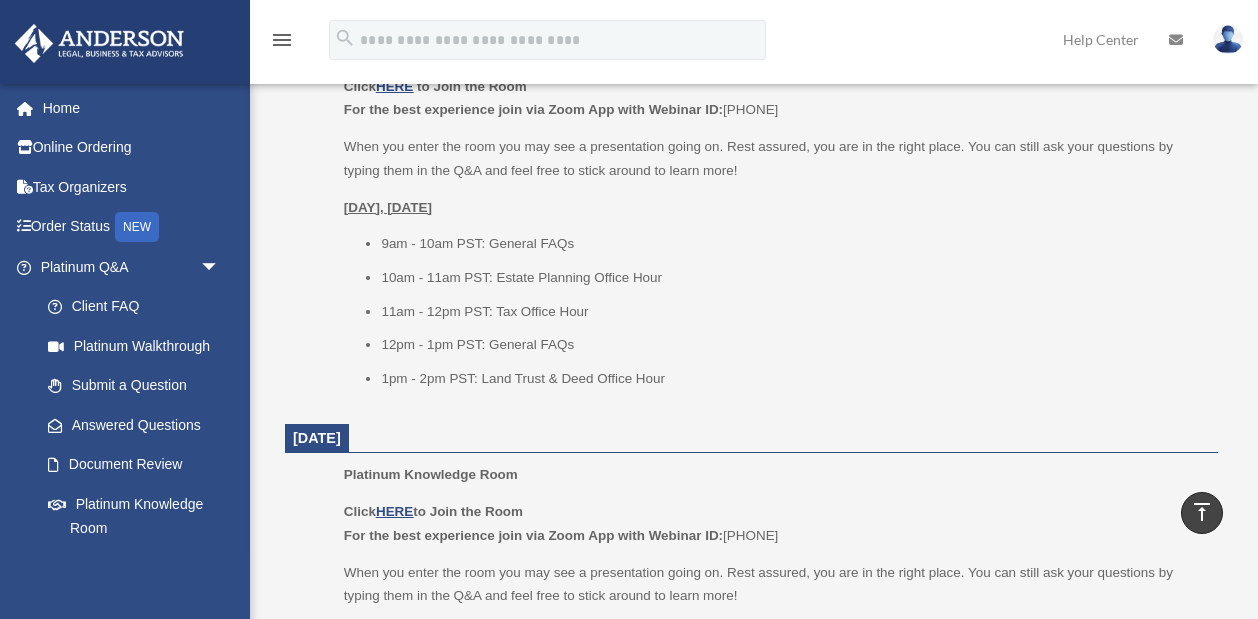 scroll, scrollTop: 2186, scrollLeft: 0, axis: vertical 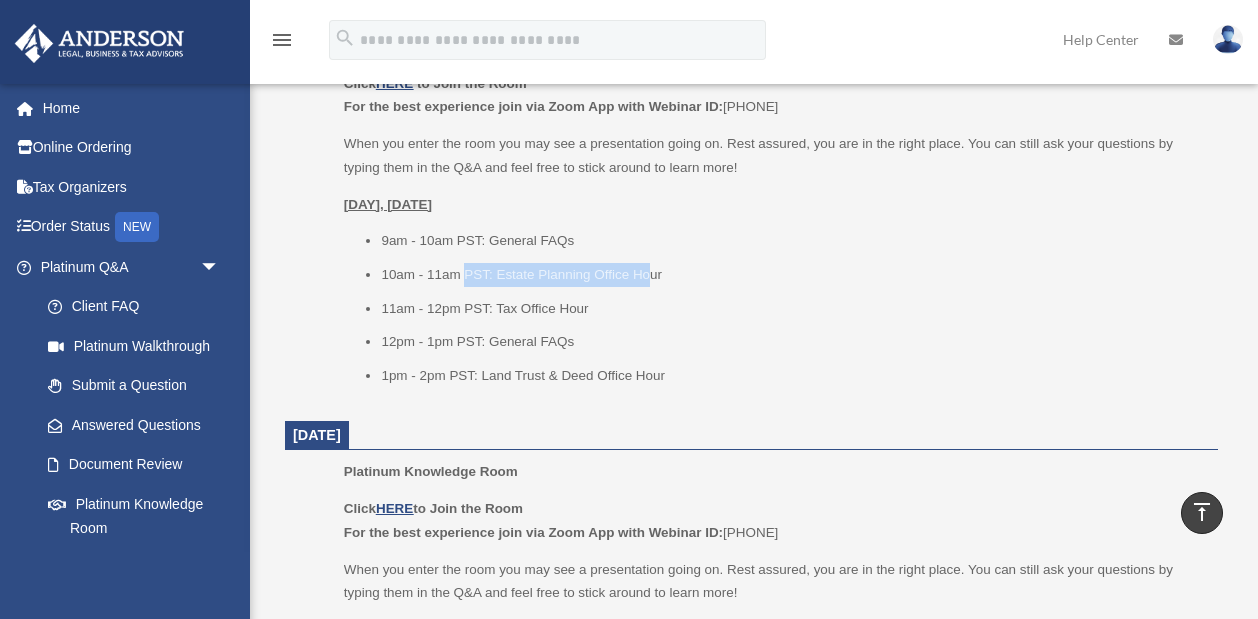 drag, startPoint x: 467, startPoint y: 248, endPoint x: 638, endPoint y: 253, distance: 171.07309 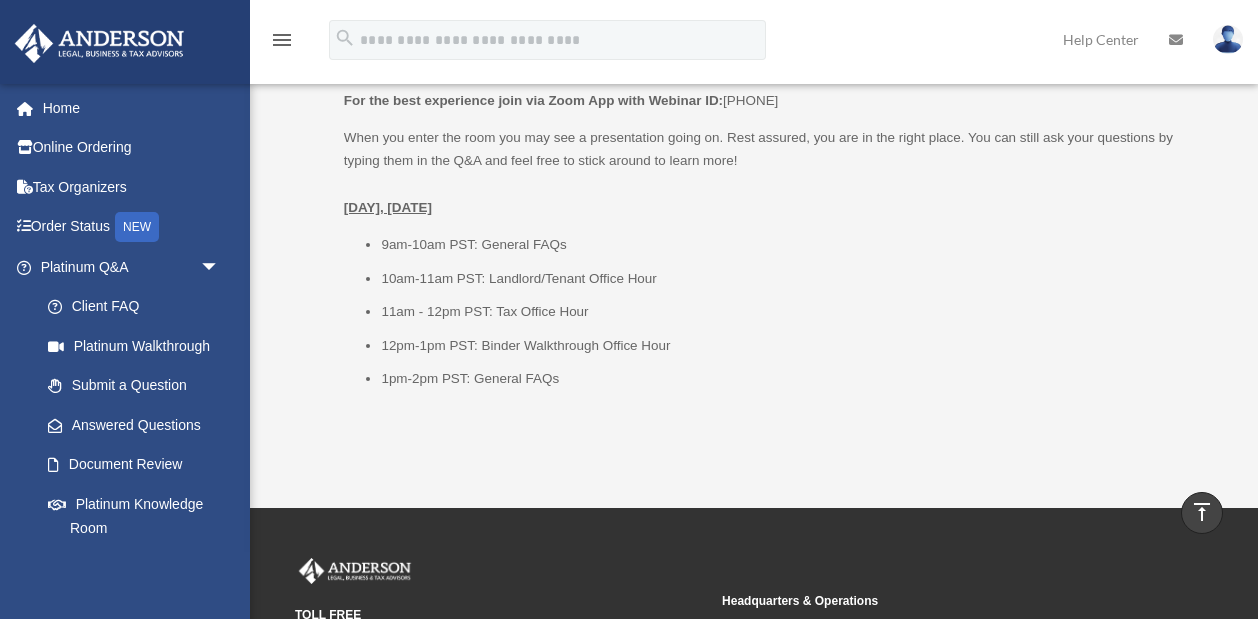 scroll, scrollTop: 2622, scrollLeft: 0, axis: vertical 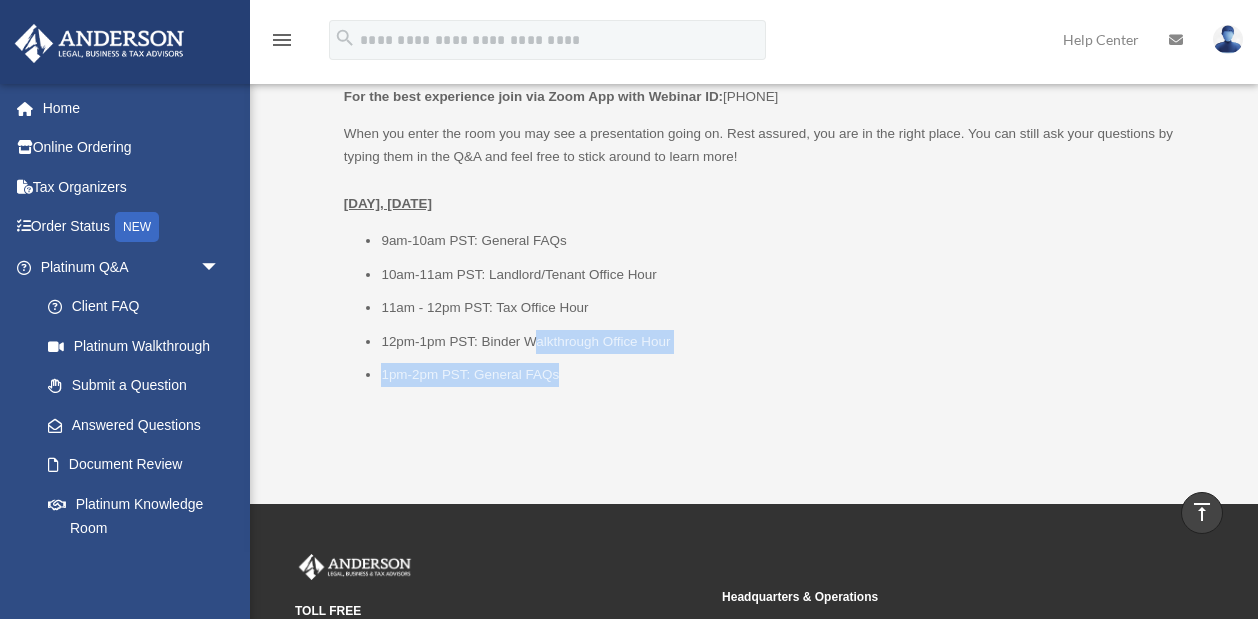 drag, startPoint x: 537, startPoint y: 301, endPoint x: 584, endPoint y: 350, distance: 67.89698 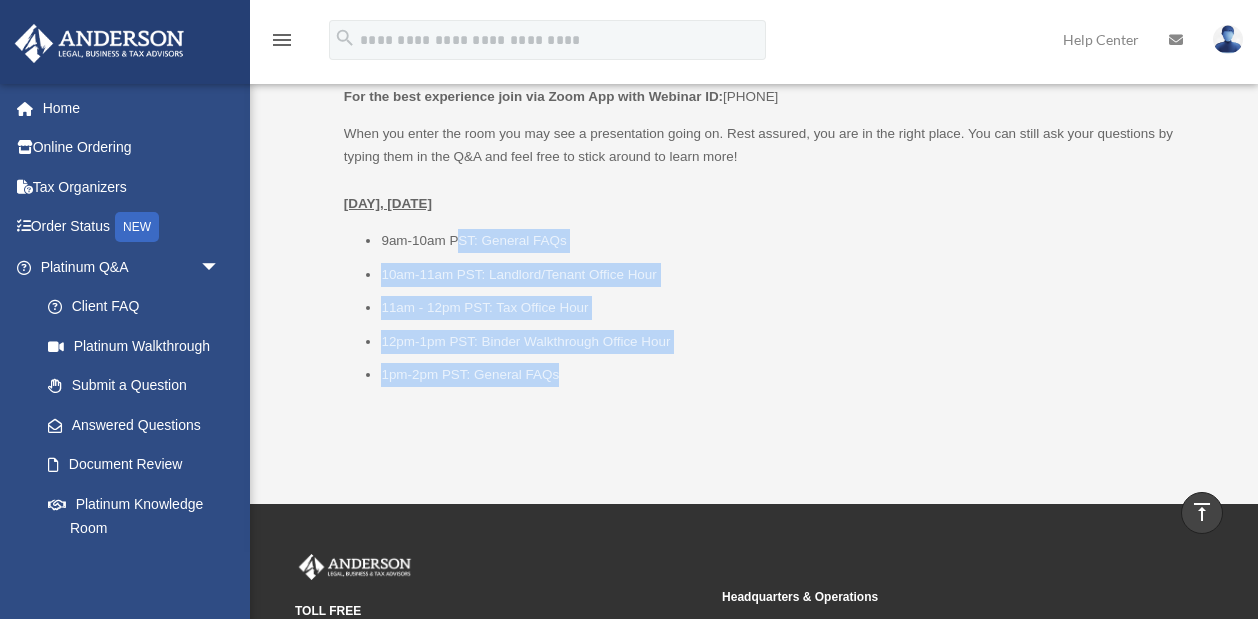 drag, startPoint x: 563, startPoint y: 348, endPoint x: 461, endPoint y: 206, distance: 174.83707 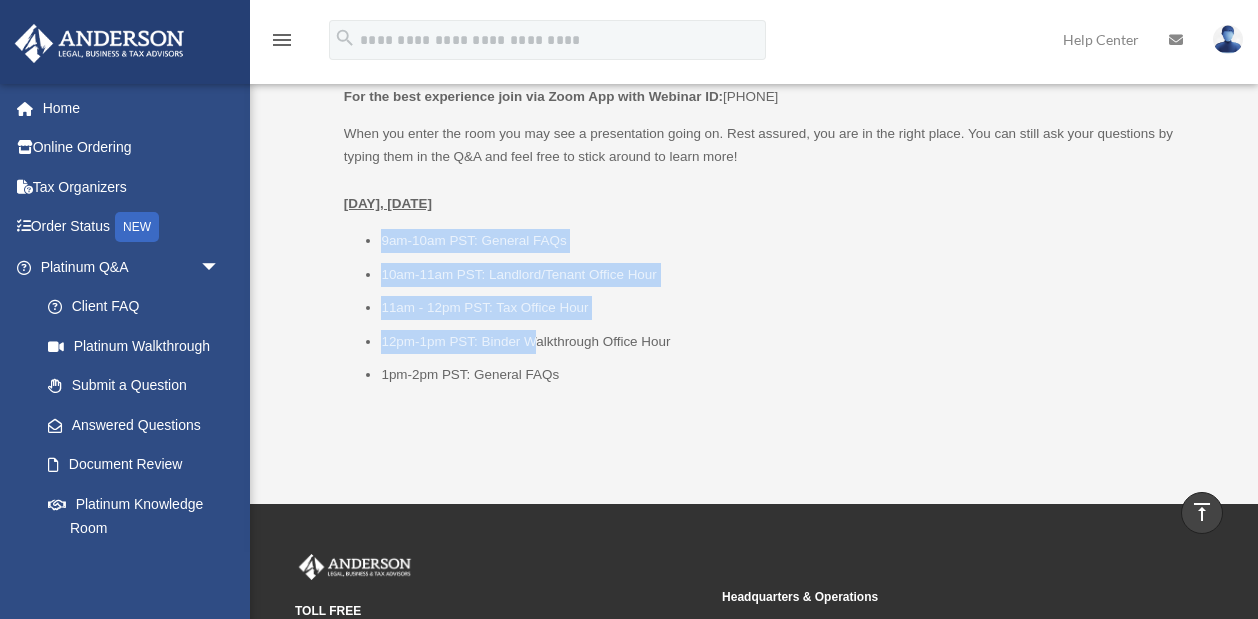 drag, startPoint x: 382, startPoint y: 214, endPoint x: 541, endPoint y: 300, distance: 180.7678 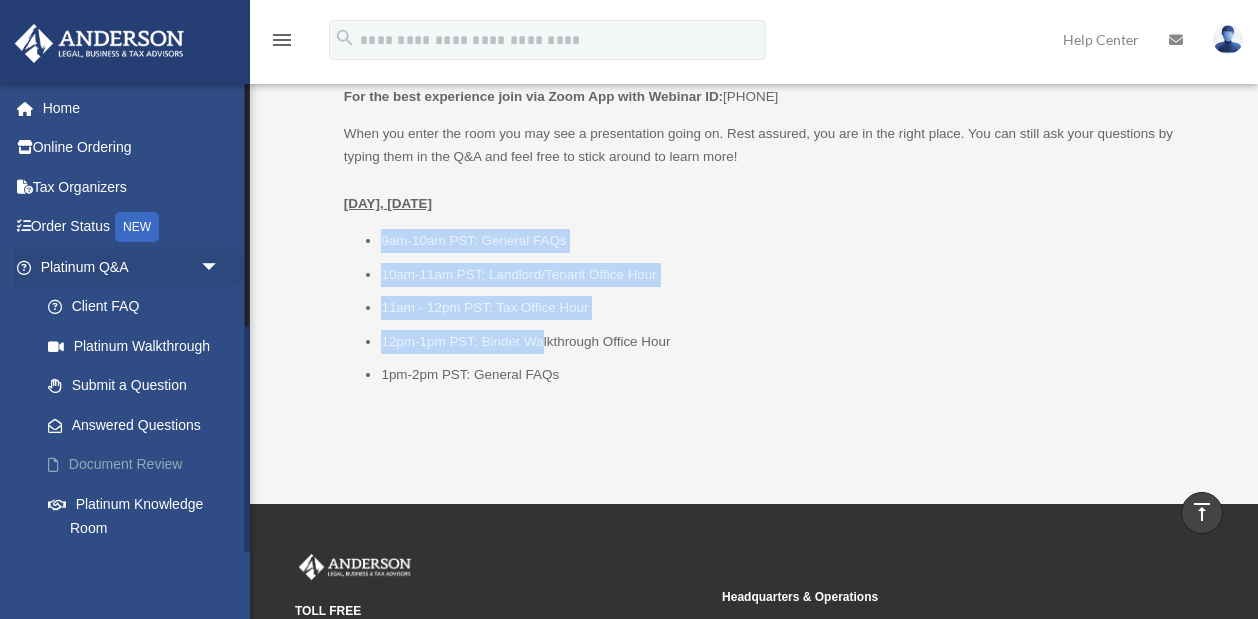 click on "Document Review" at bounding box center (139, 465) 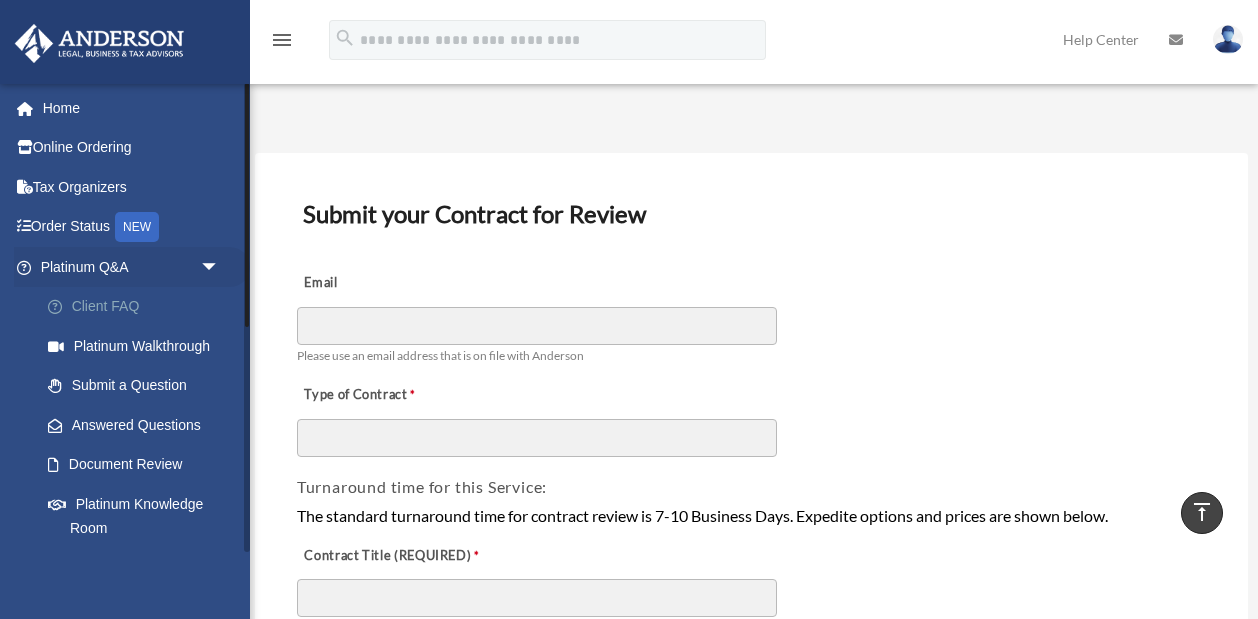 scroll, scrollTop: 0, scrollLeft: 0, axis: both 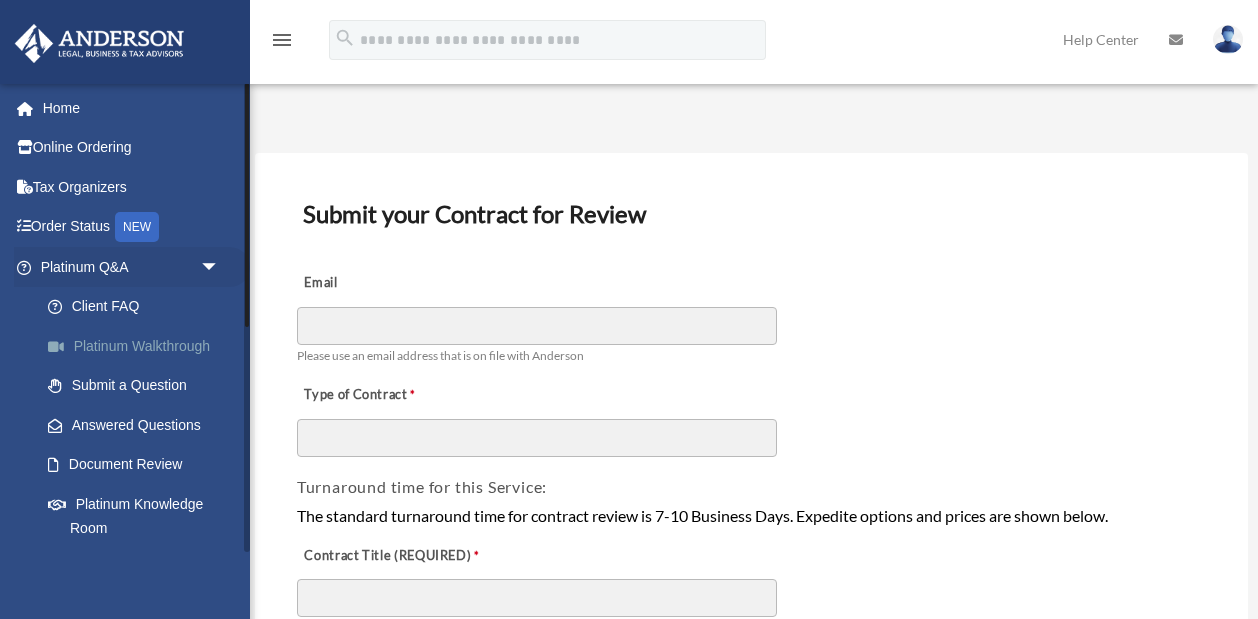 click on "Platinum Walkthrough" at bounding box center [139, 346] 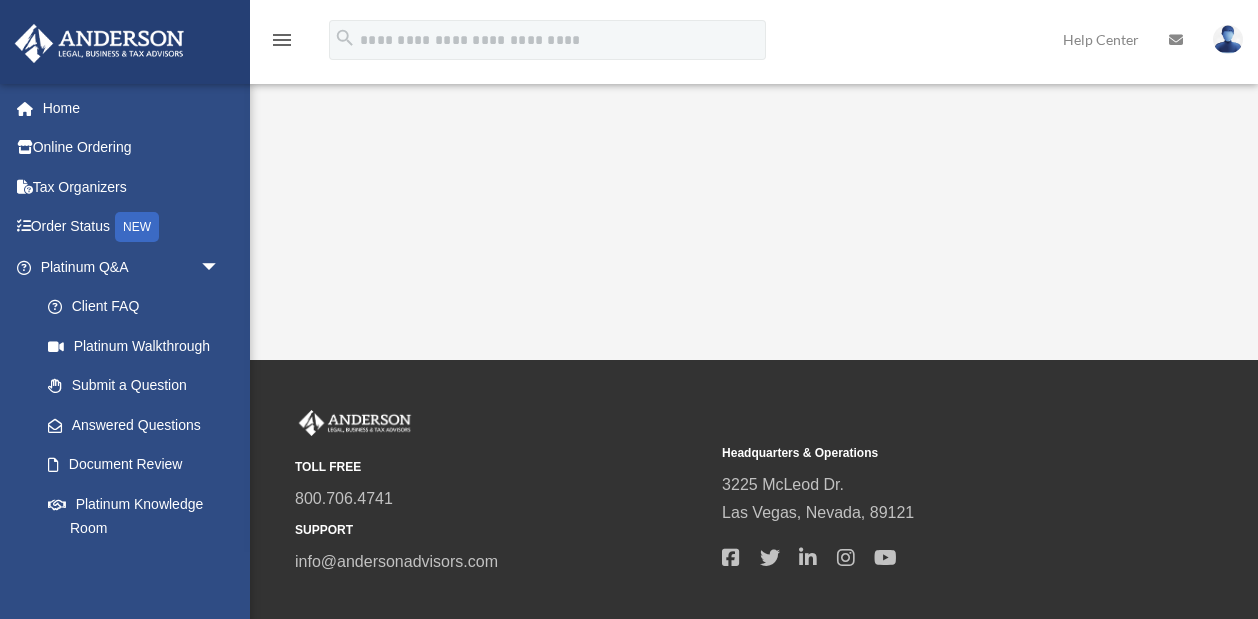 scroll, scrollTop: 396, scrollLeft: 0, axis: vertical 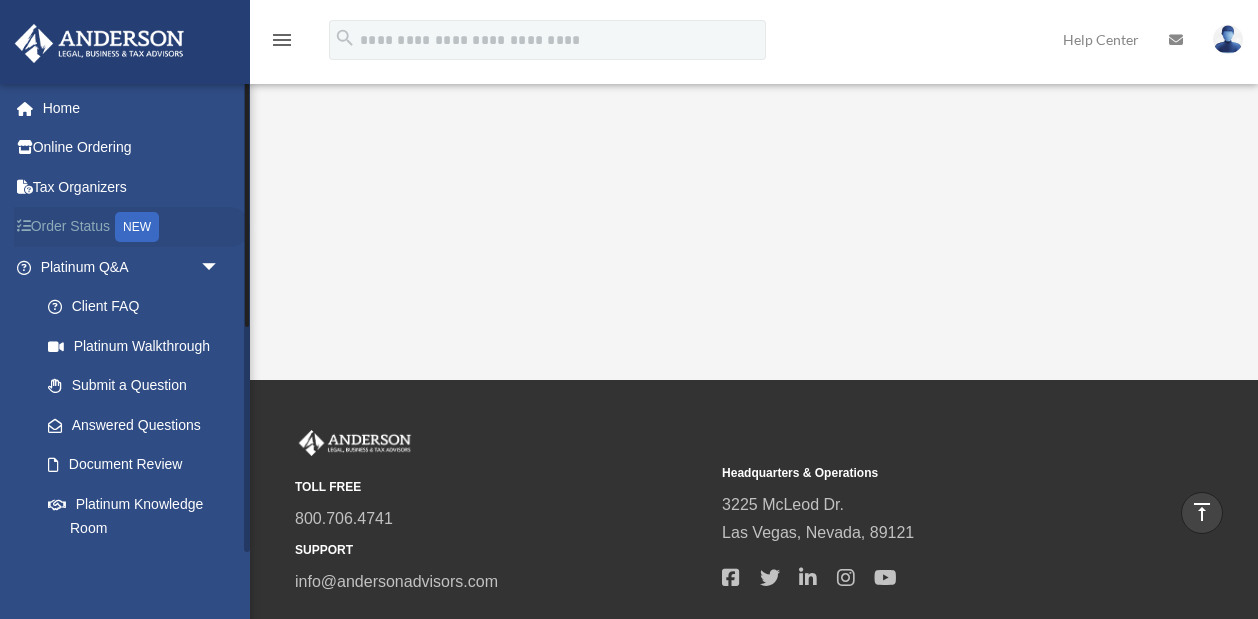 click on "Order Status  NEW" at bounding box center [132, 227] 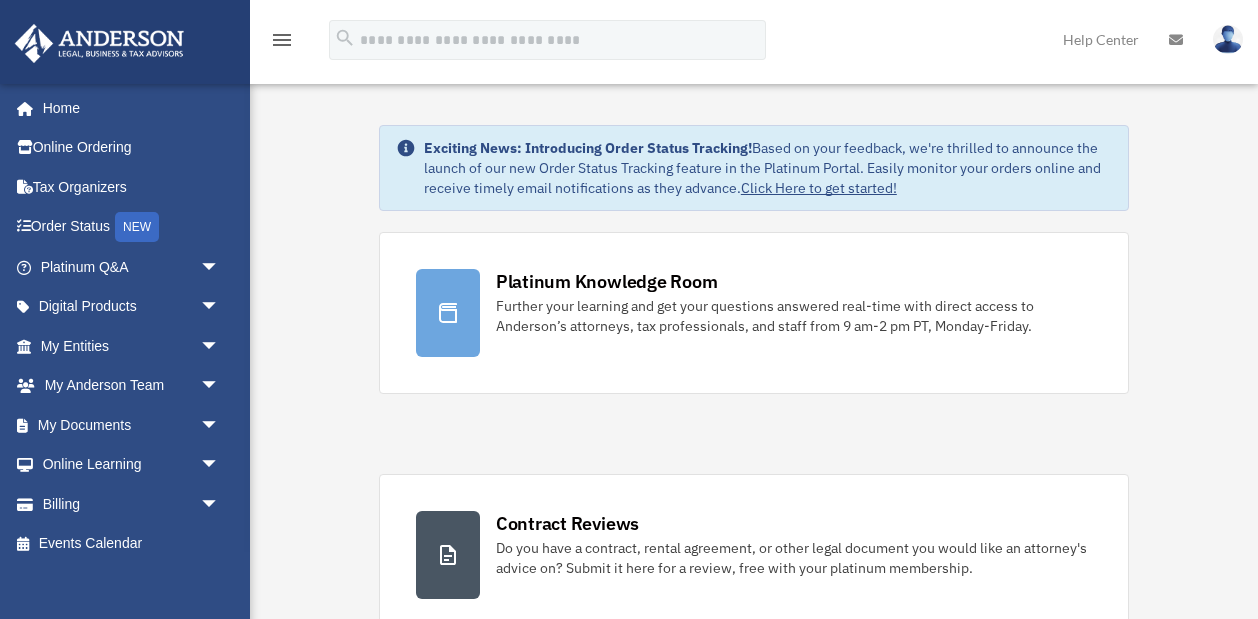 scroll, scrollTop: 0, scrollLeft: 0, axis: both 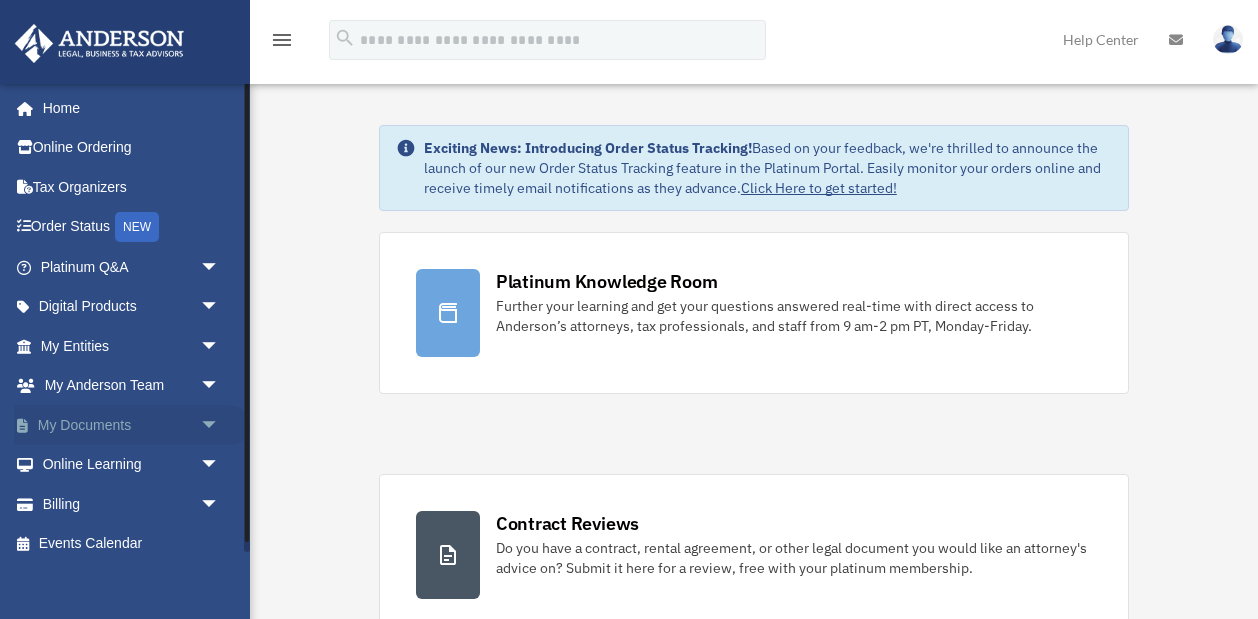 click on "My Documents arrow_drop_down" at bounding box center (132, 425) 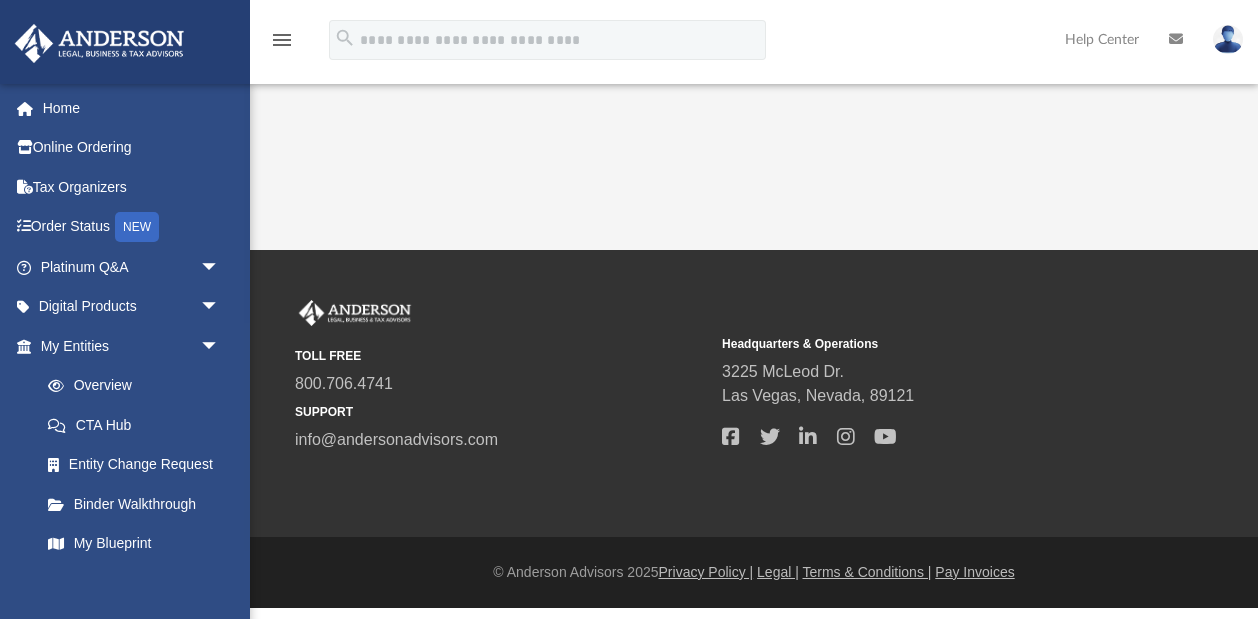 scroll, scrollTop: 0, scrollLeft: 0, axis: both 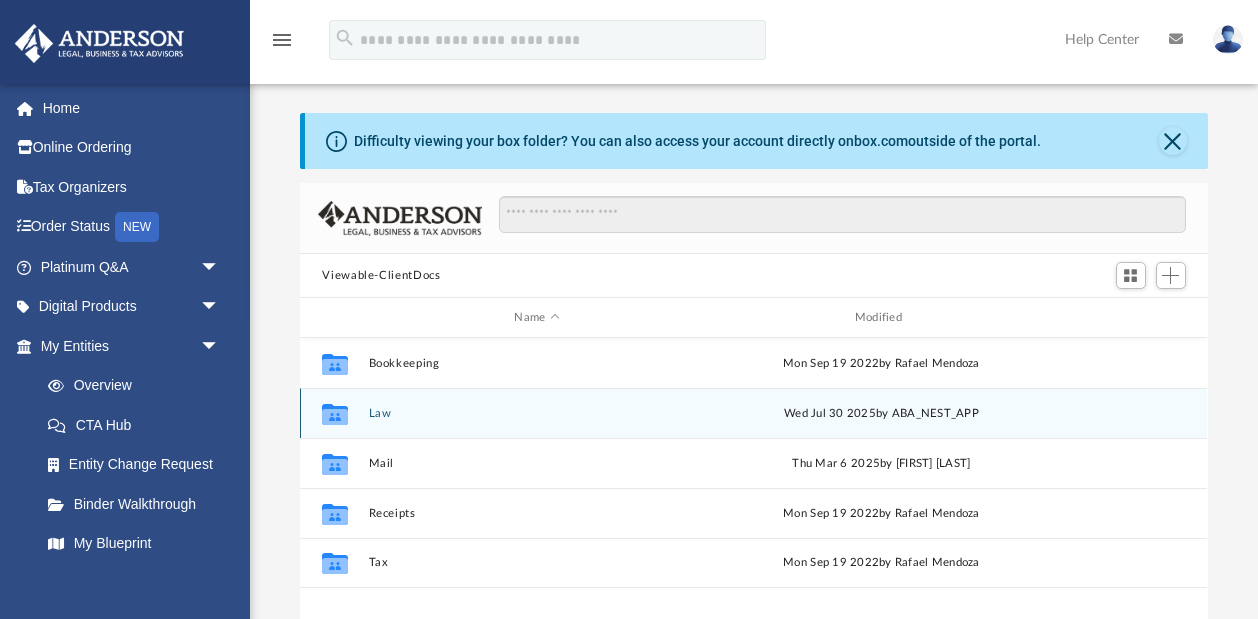 click on "Law" at bounding box center [537, 413] 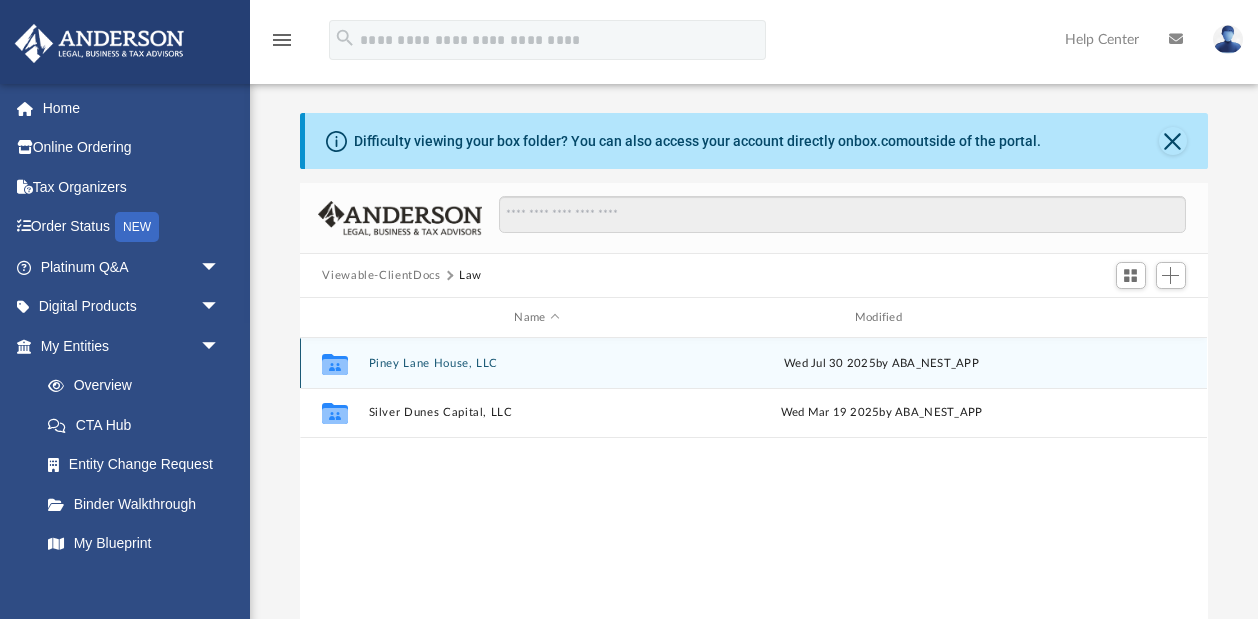 click on "Piney Lane House, LLC" at bounding box center (537, 363) 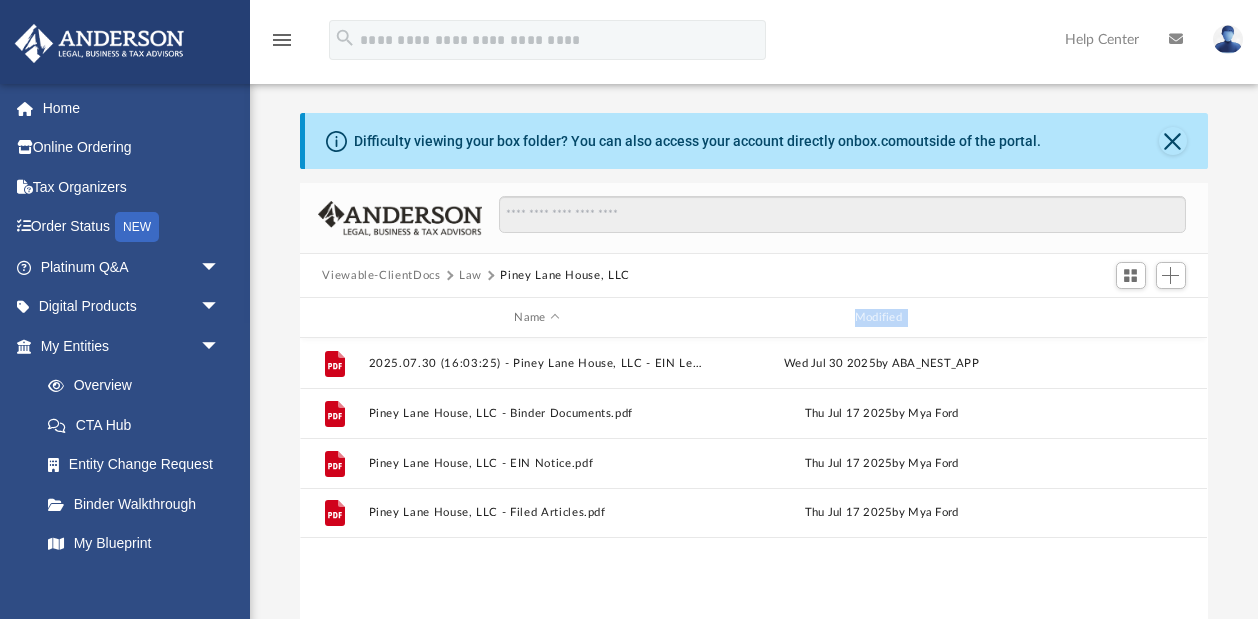 drag, startPoint x: 931, startPoint y: 315, endPoint x: 848, endPoint y: 321, distance: 83.21658 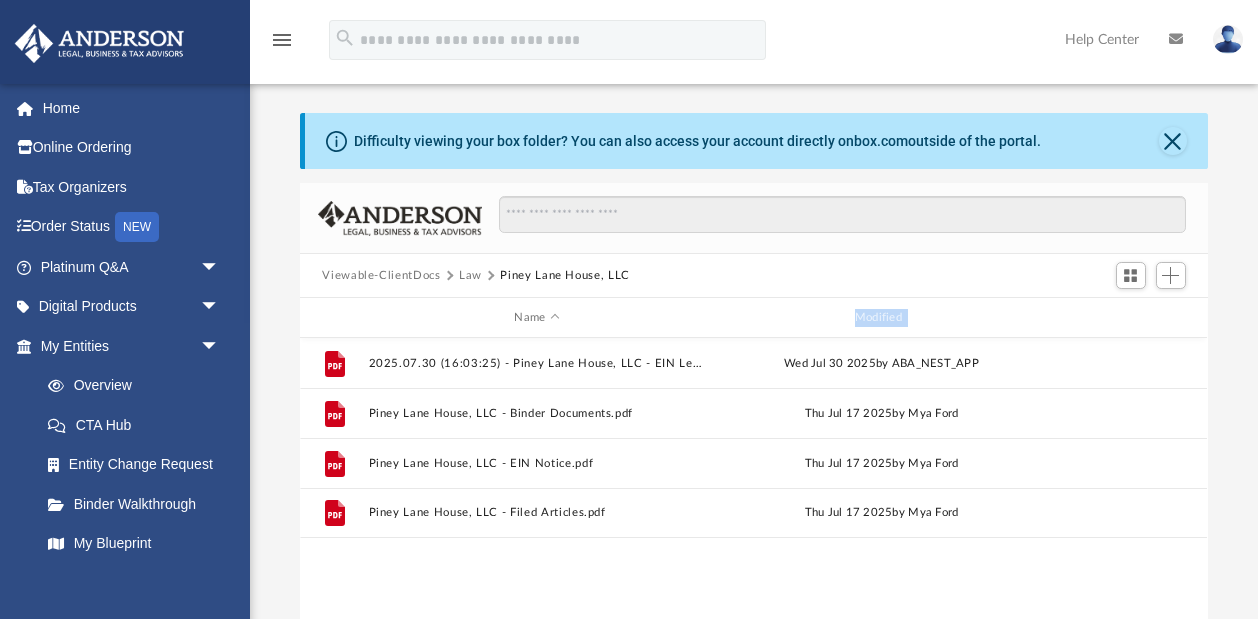 click on "Modified" at bounding box center (881, 318) 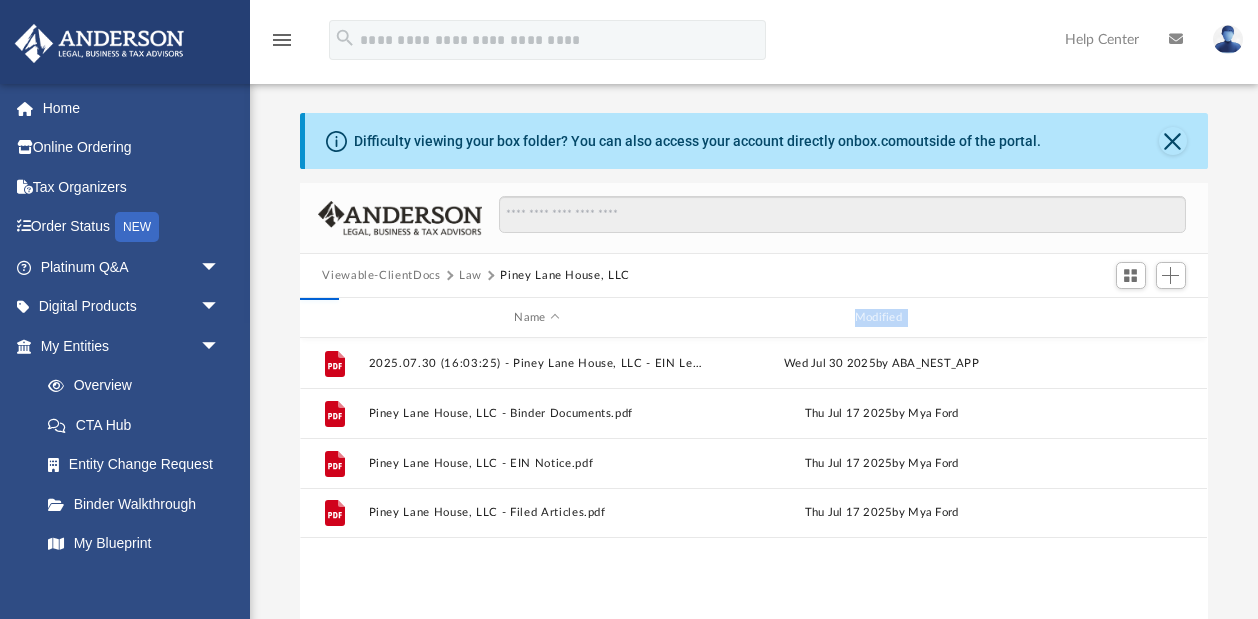 click on "Modified" at bounding box center (881, 318) 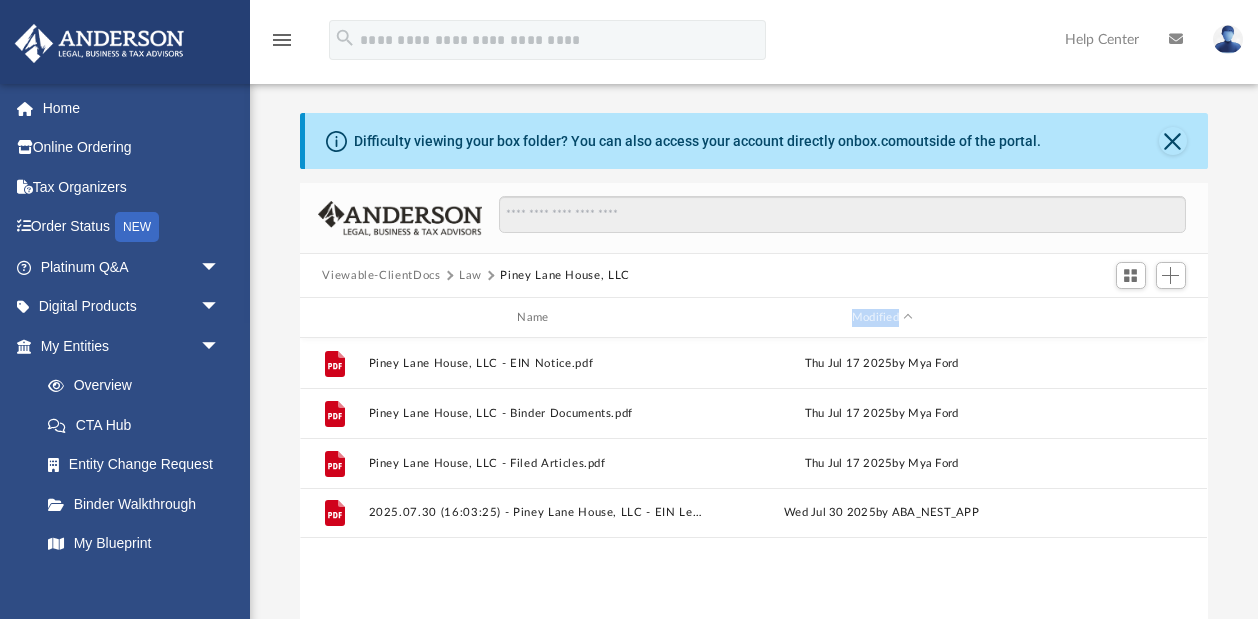 drag, startPoint x: 814, startPoint y: 318, endPoint x: 951, endPoint y: 316, distance: 137.0146 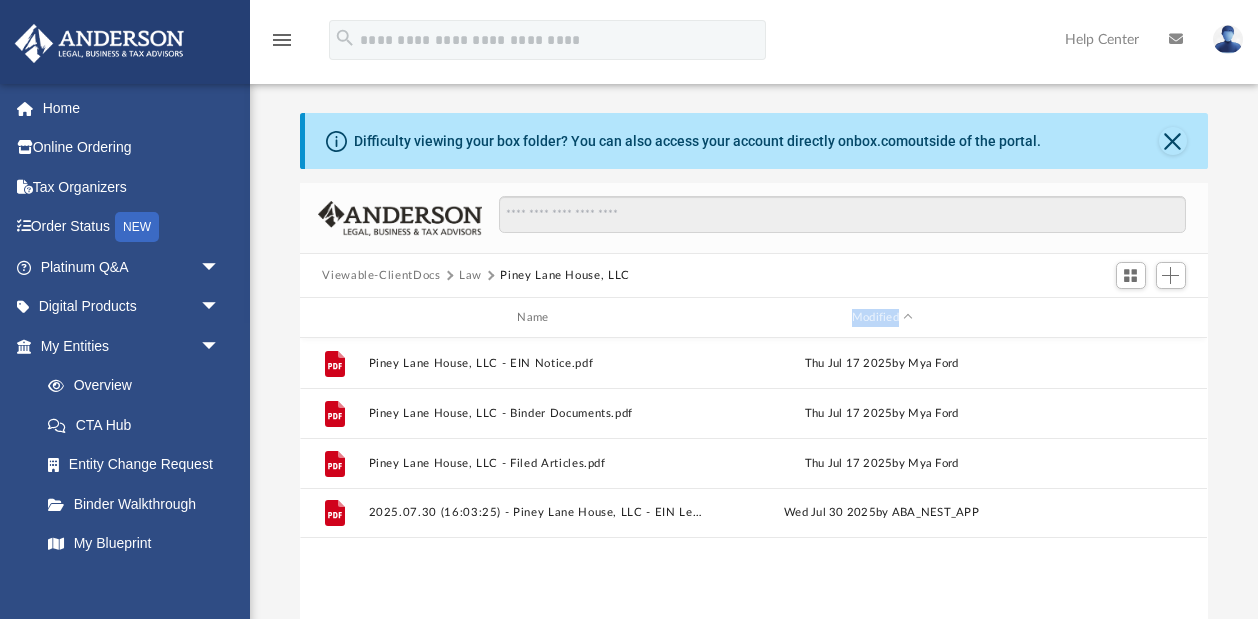 click on "Modified" at bounding box center (881, 318) 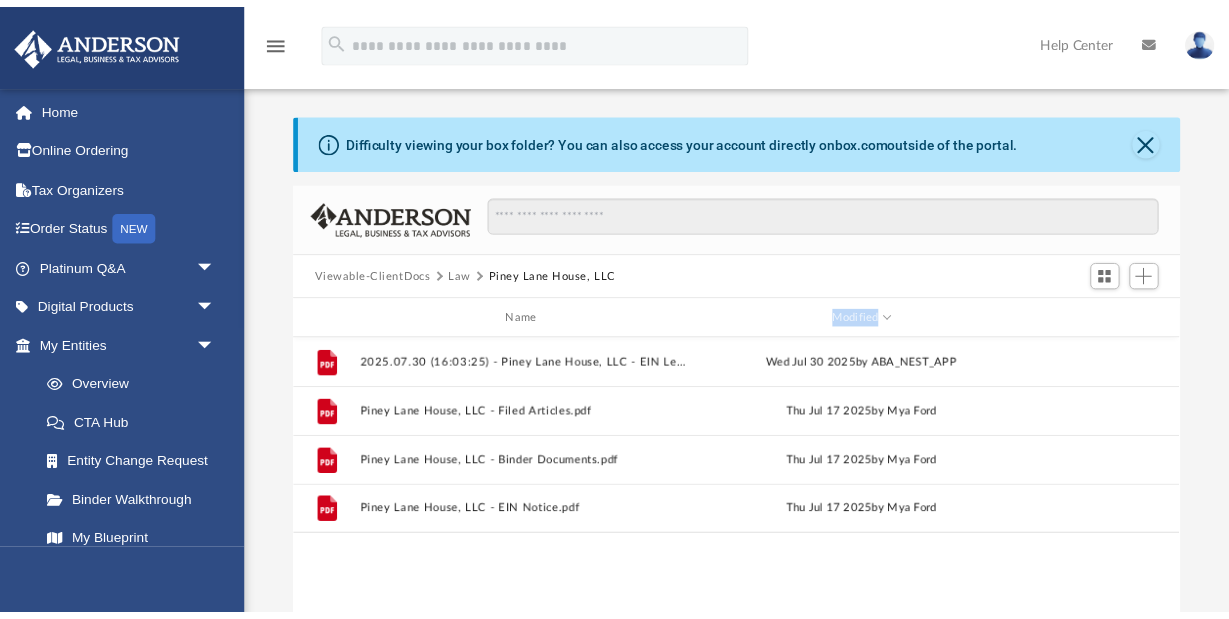 scroll, scrollTop: 455, scrollLeft: 879, axis: both 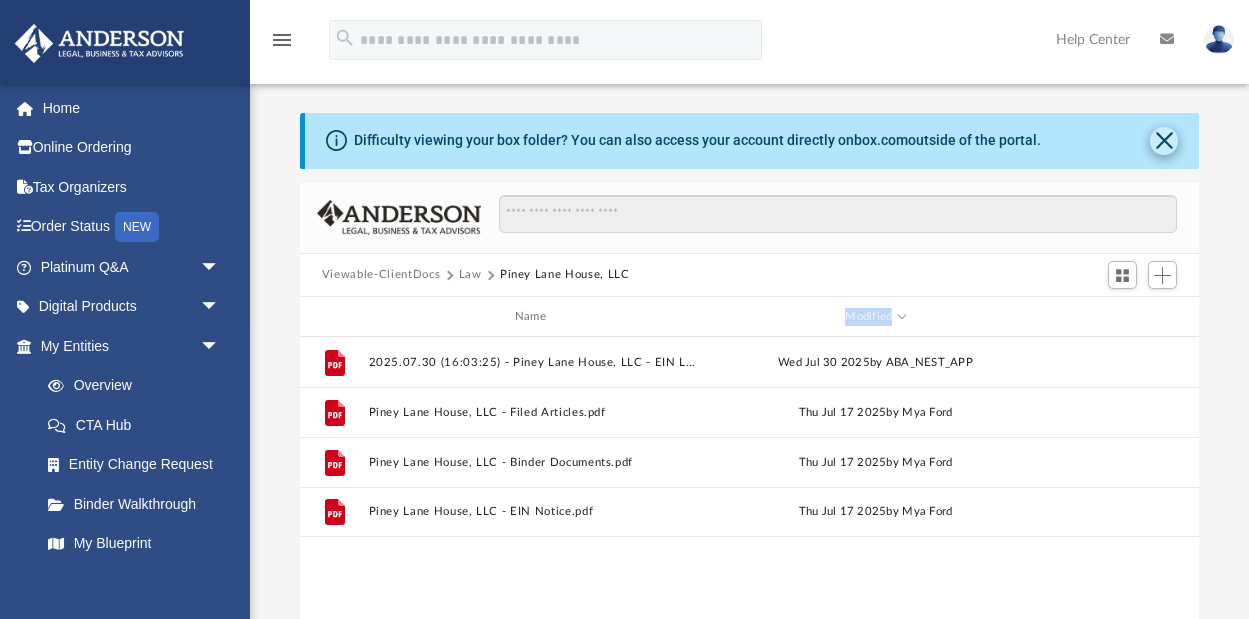 click 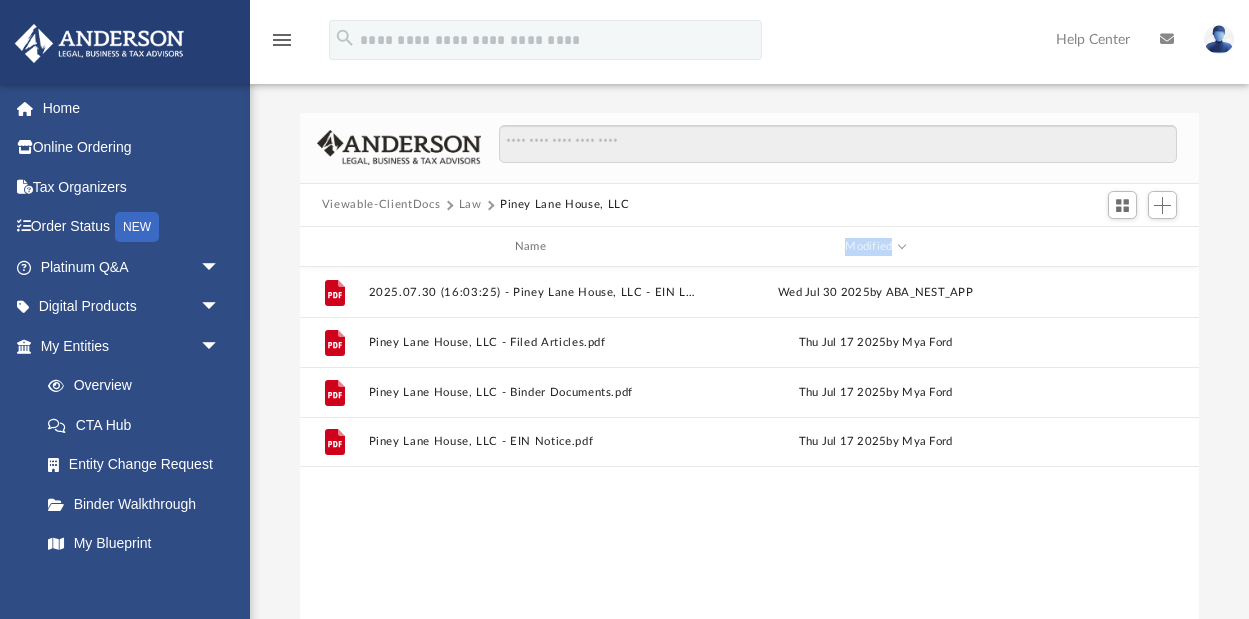 scroll, scrollTop: 0, scrollLeft: 0, axis: both 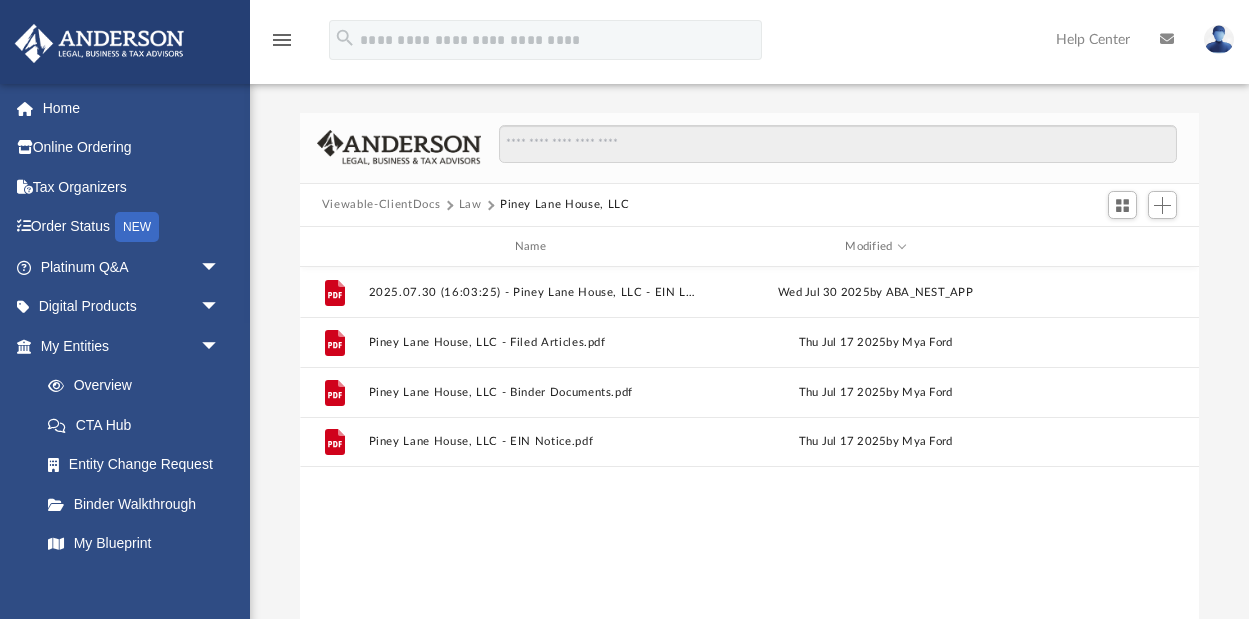 click on "Viewable-ClientDocs Law [ADDRESS], LLC" at bounding box center [749, 206] 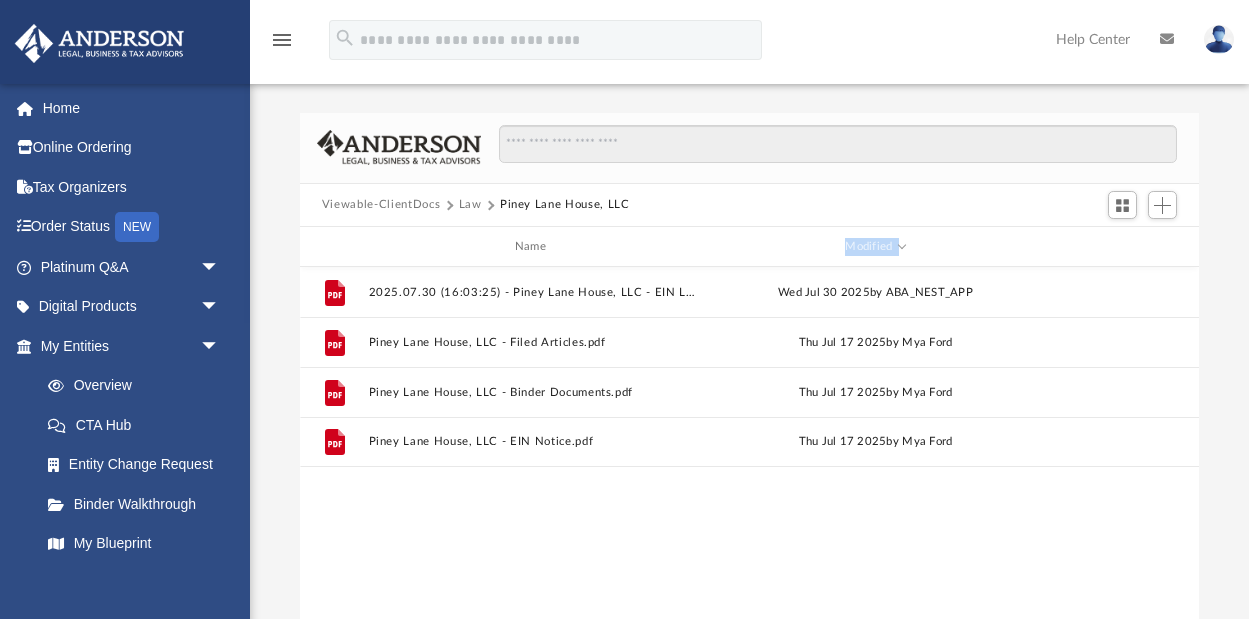 drag, startPoint x: 826, startPoint y: 242, endPoint x: 932, endPoint y: 242, distance: 106 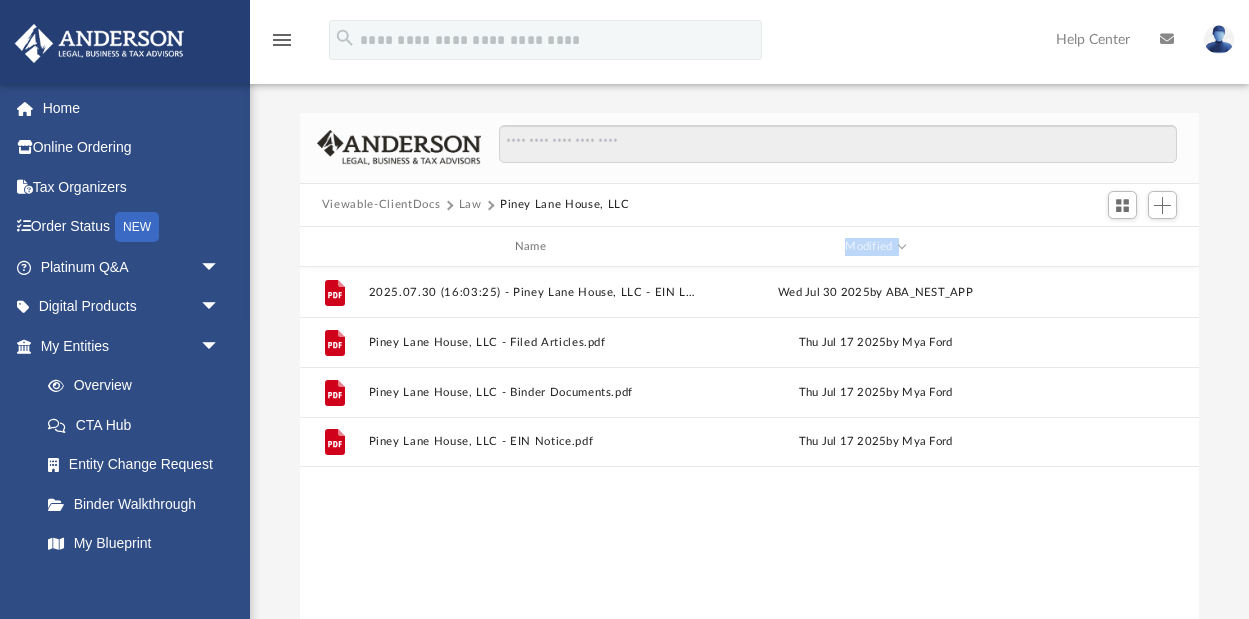 click on "Modified" at bounding box center (875, 247) 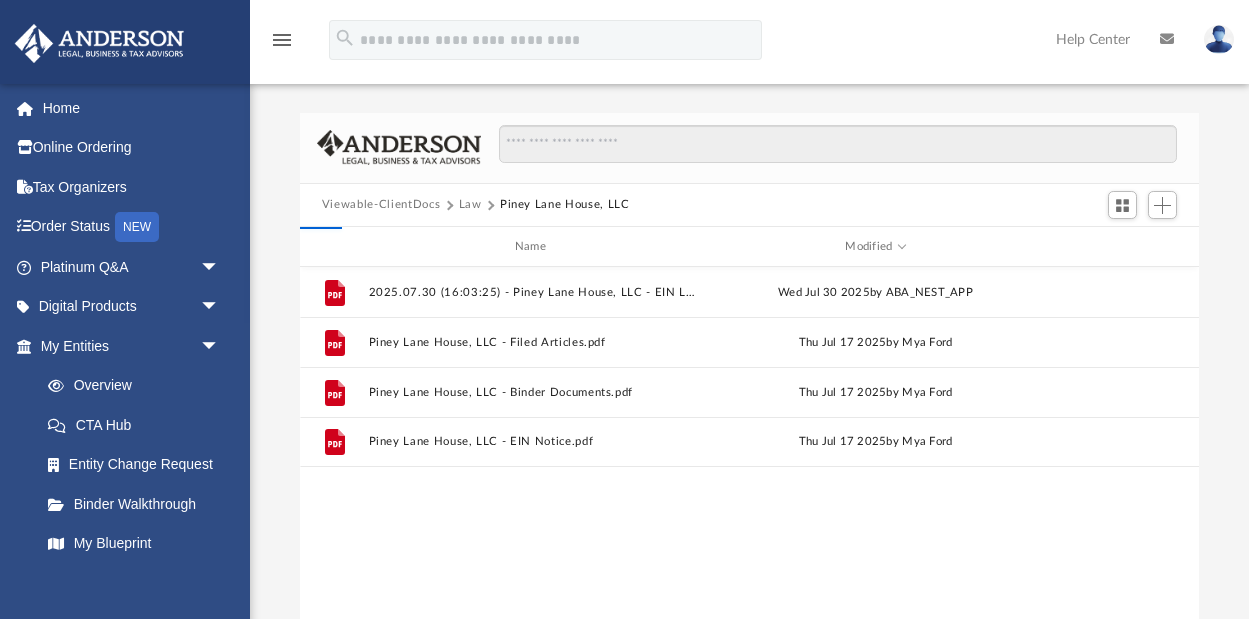 click on "Viewable-ClientDocs Law [ADDRESS], LLC" at bounding box center [749, 206] 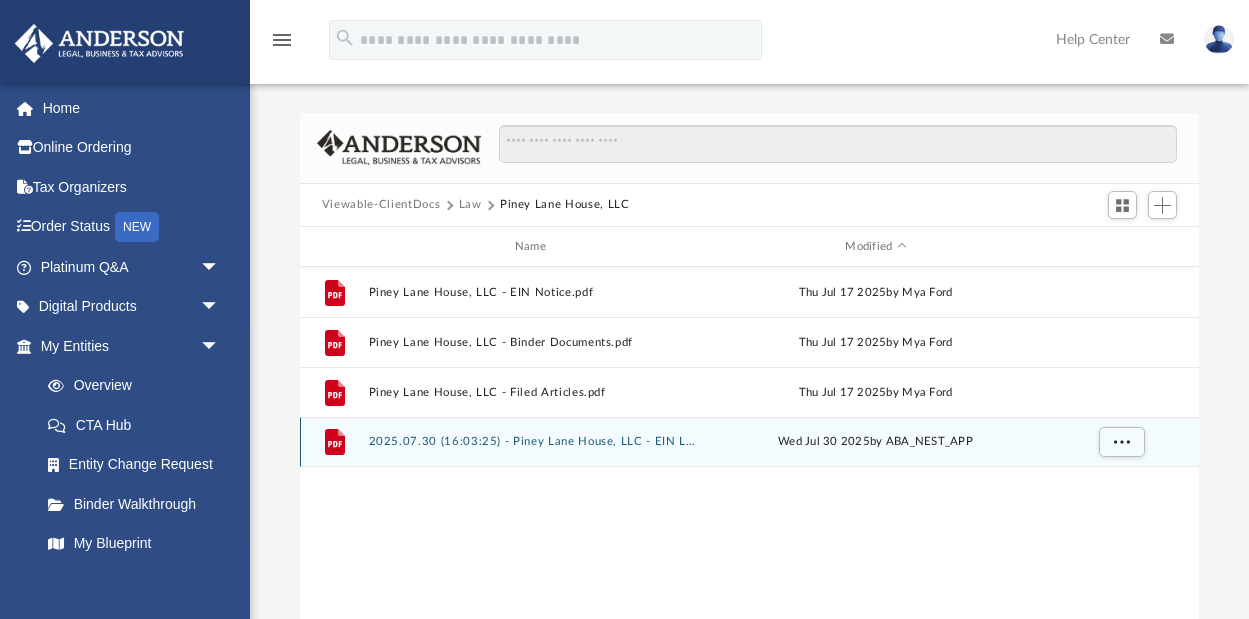 click on "File 2025.07.30 (16:03:25) - [COMPANY] - EIN Letter from IRS.pdf Wed Jul 30 2025  by [APP_NAME]" at bounding box center (749, 442) 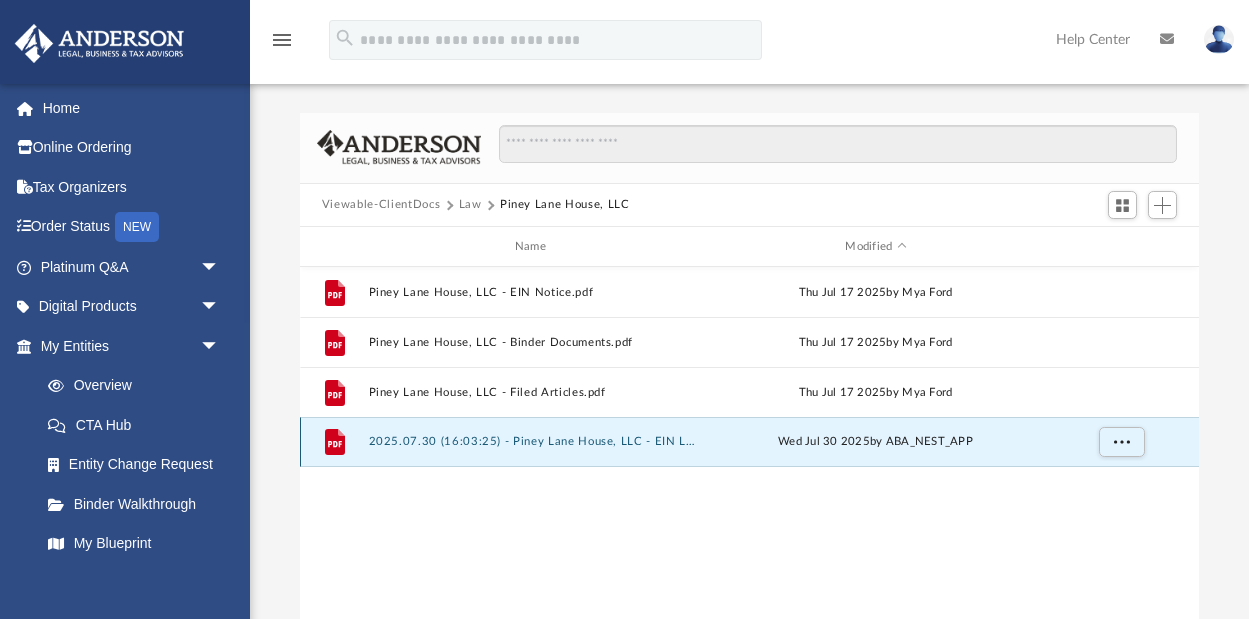 click on "2025.07.30 (16:03:25) - Piney Lane House, LLC - EIN Letter from IRS.pdf" at bounding box center [534, 442] 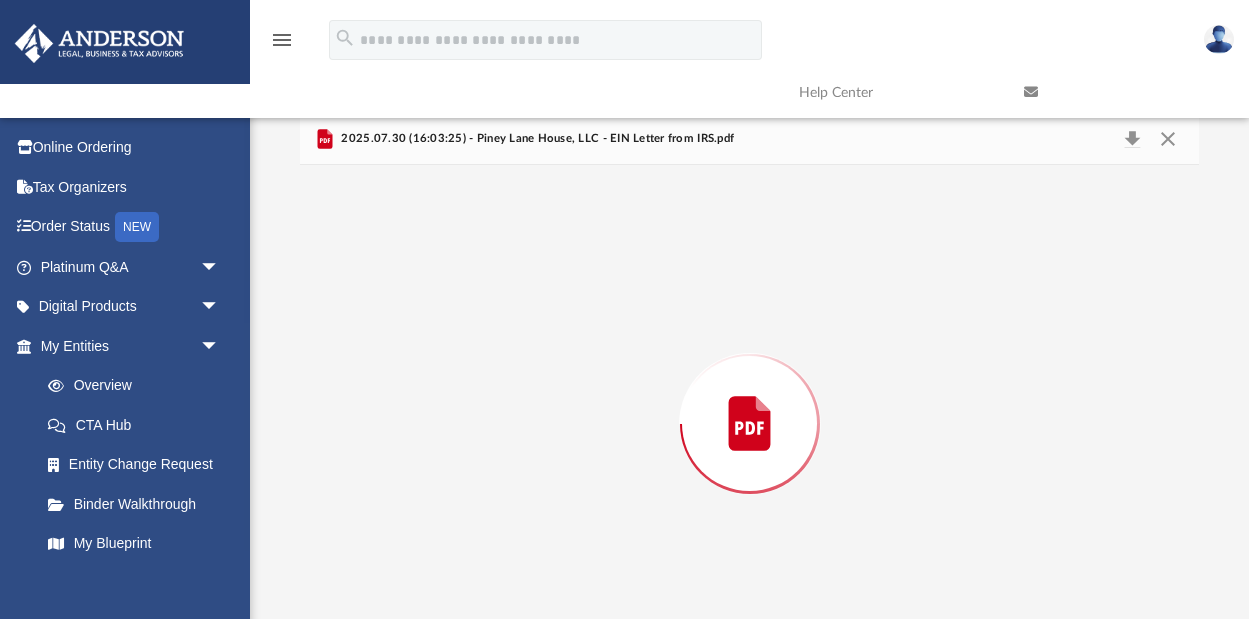 scroll, scrollTop: 63, scrollLeft: 0, axis: vertical 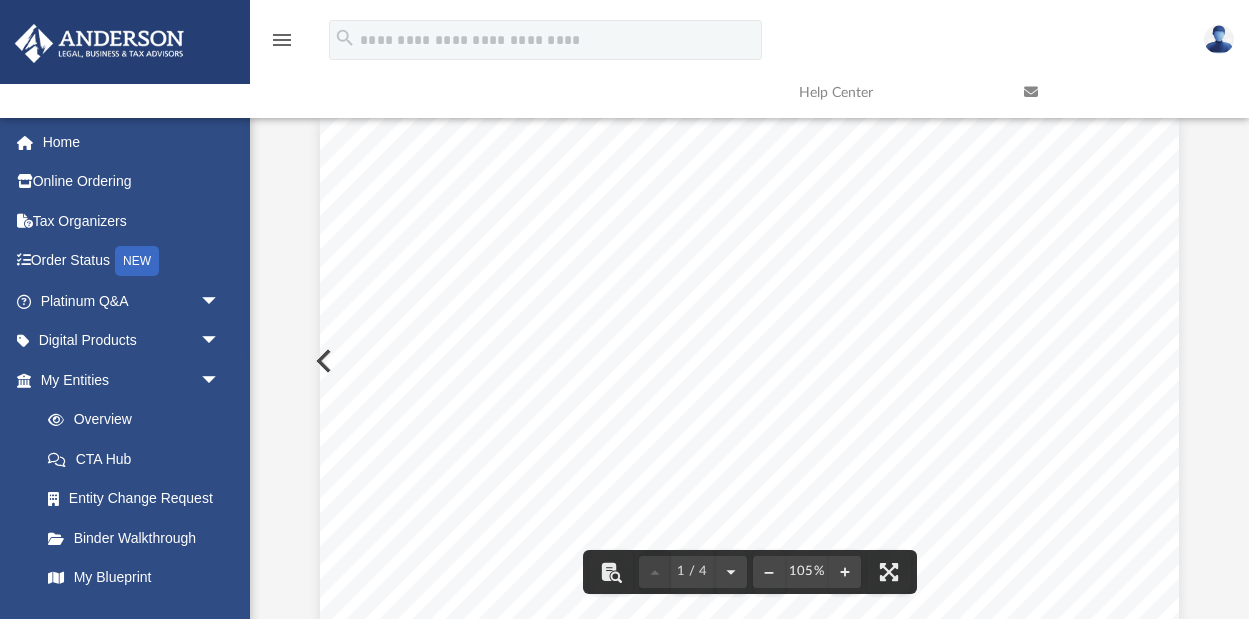 click at bounding box center (749, 672) 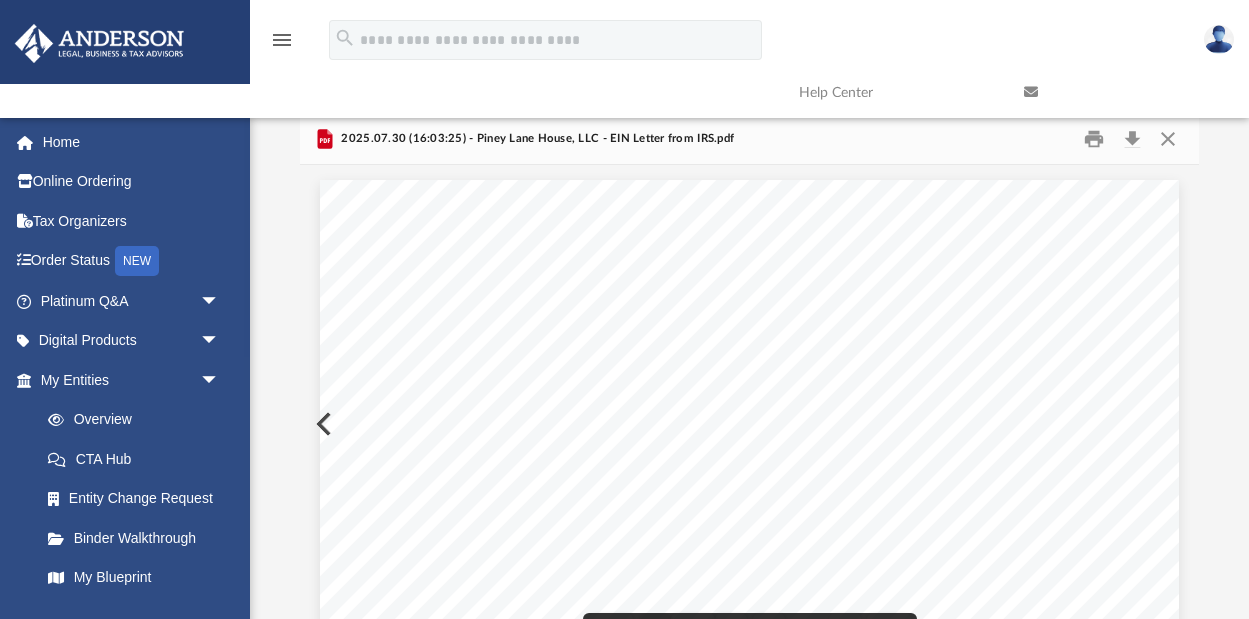 scroll, scrollTop: 0, scrollLeft: 0, axis: both 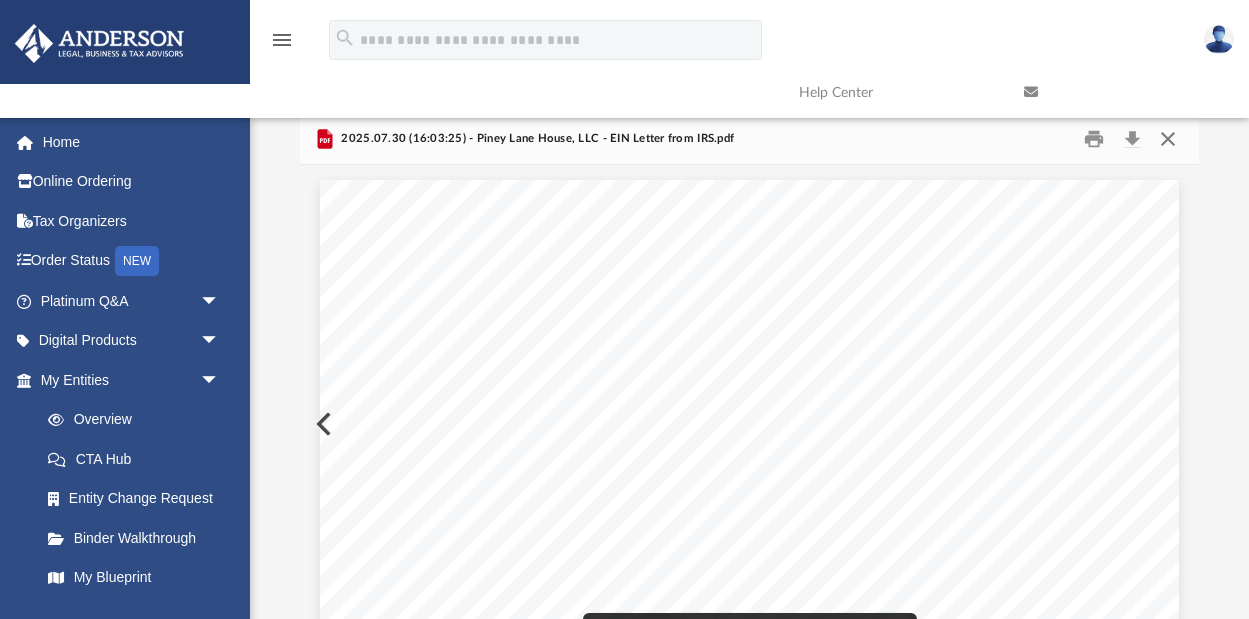 click at bounding box center (1168, 138) 